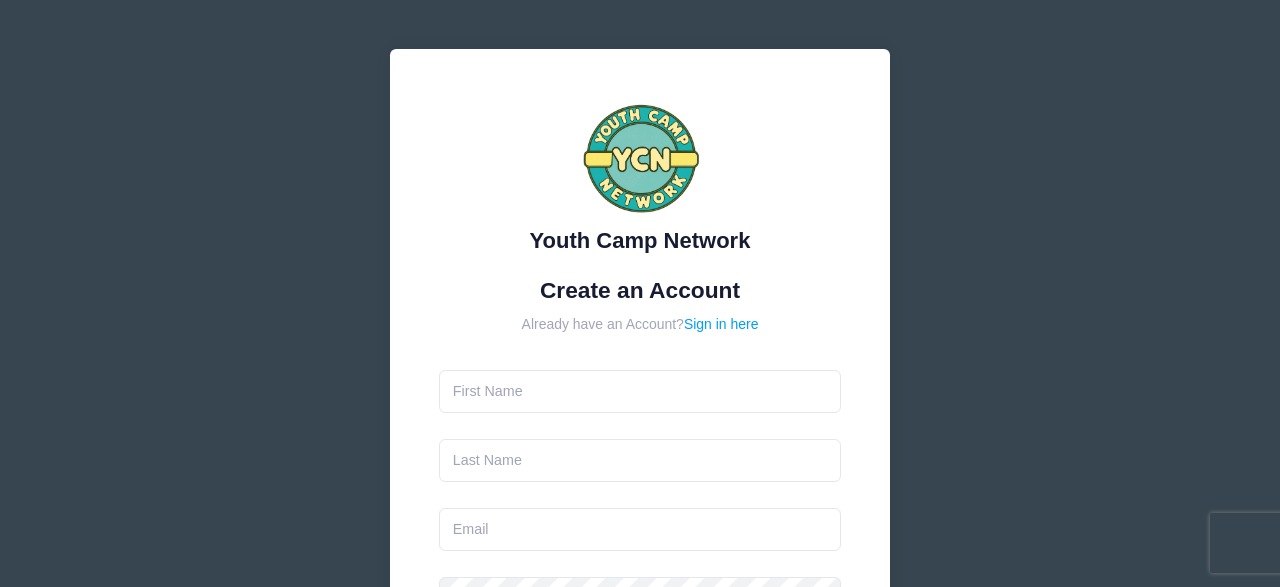 scroll, scrollTop: 0, scrollLeft: 0, axis: both 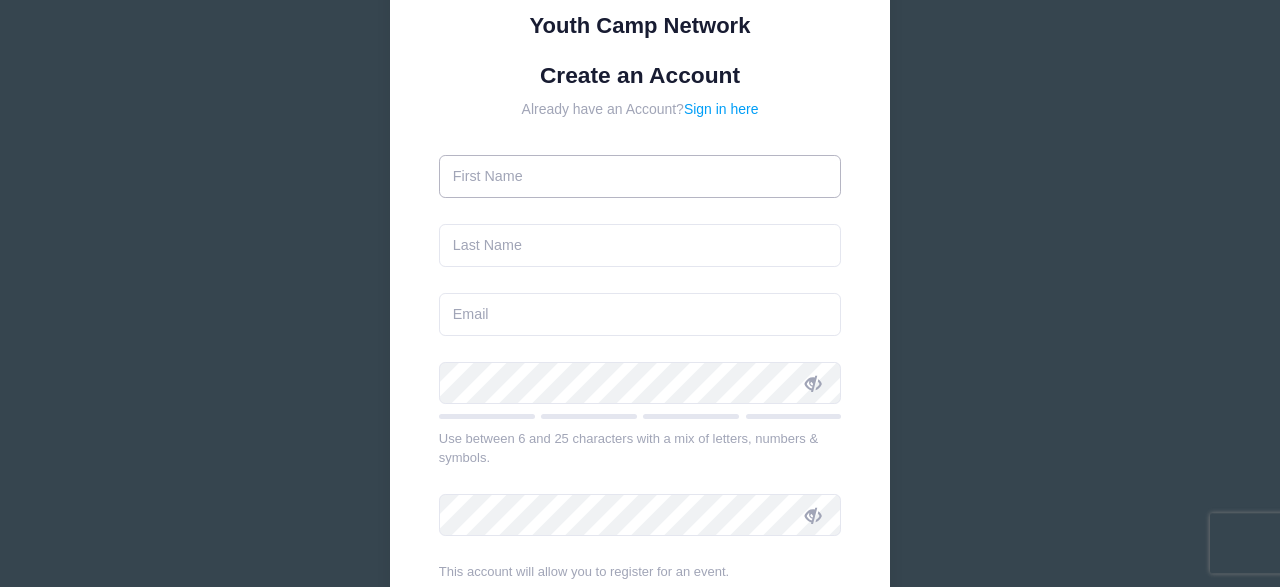 click at bounding box center [640, 176] 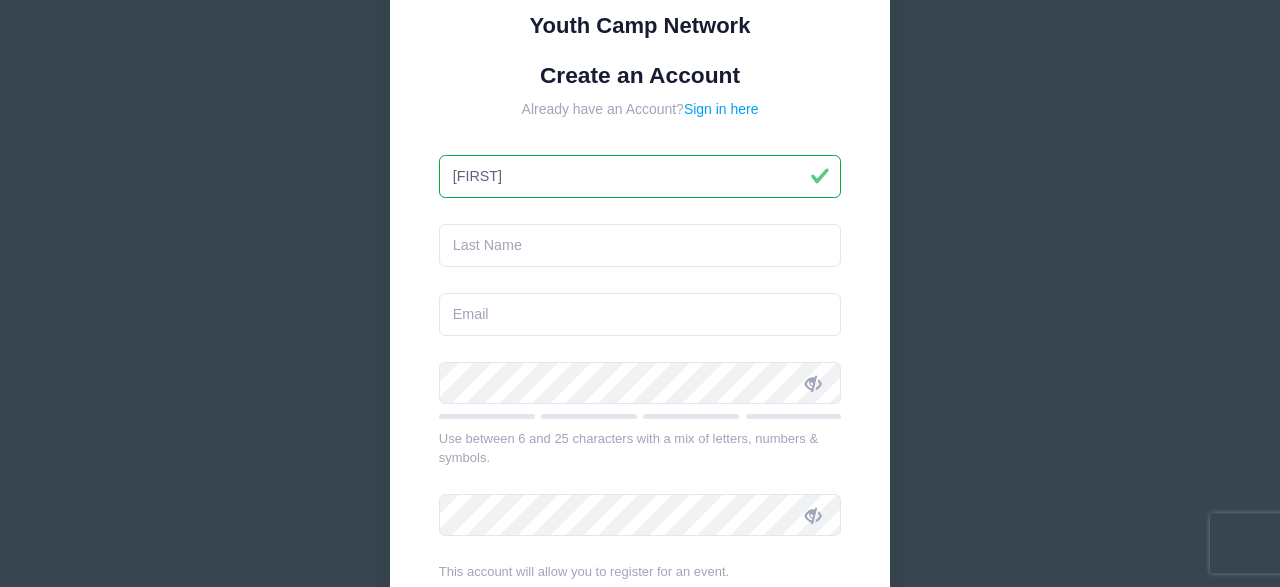 type on "[FIRST]" 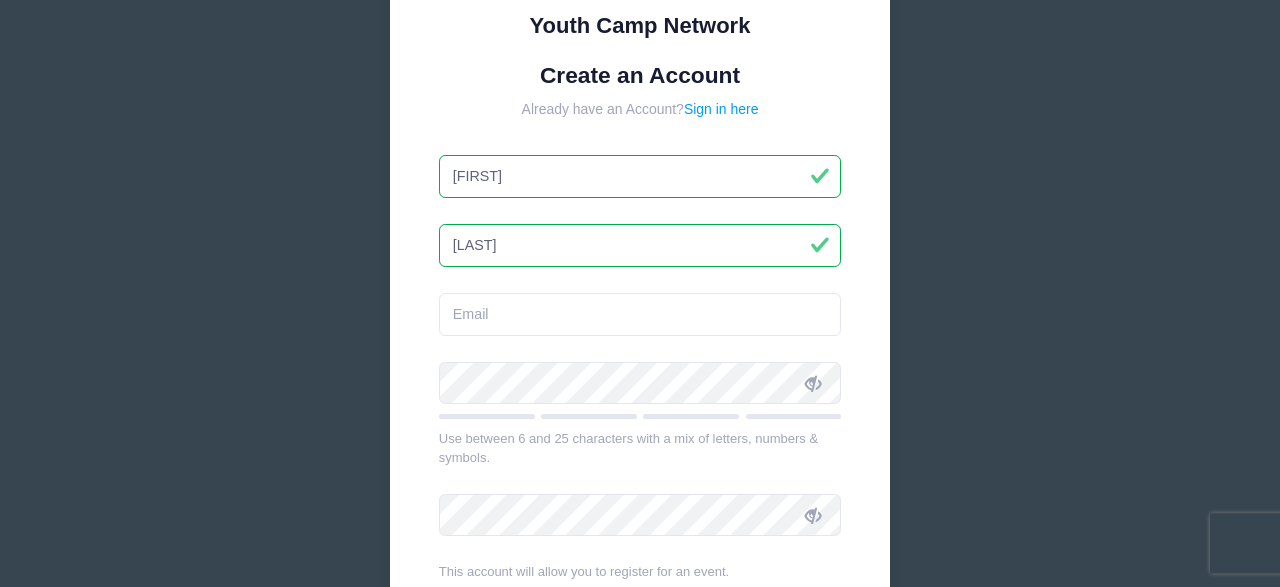 type on "[LAST]" 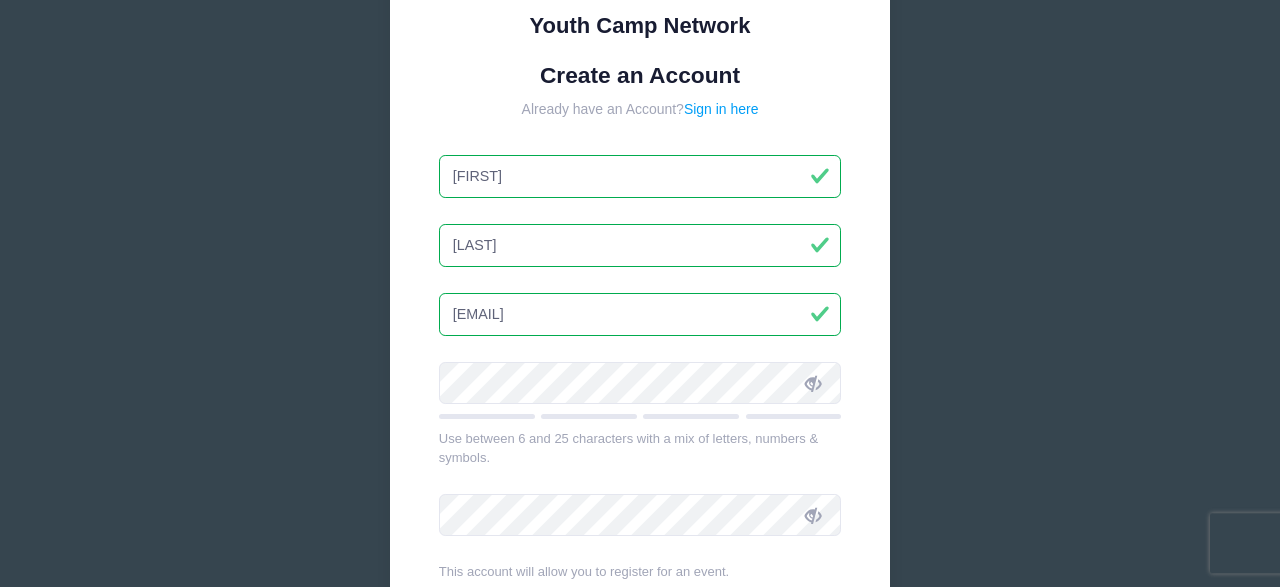 type on "[EMAIL]" 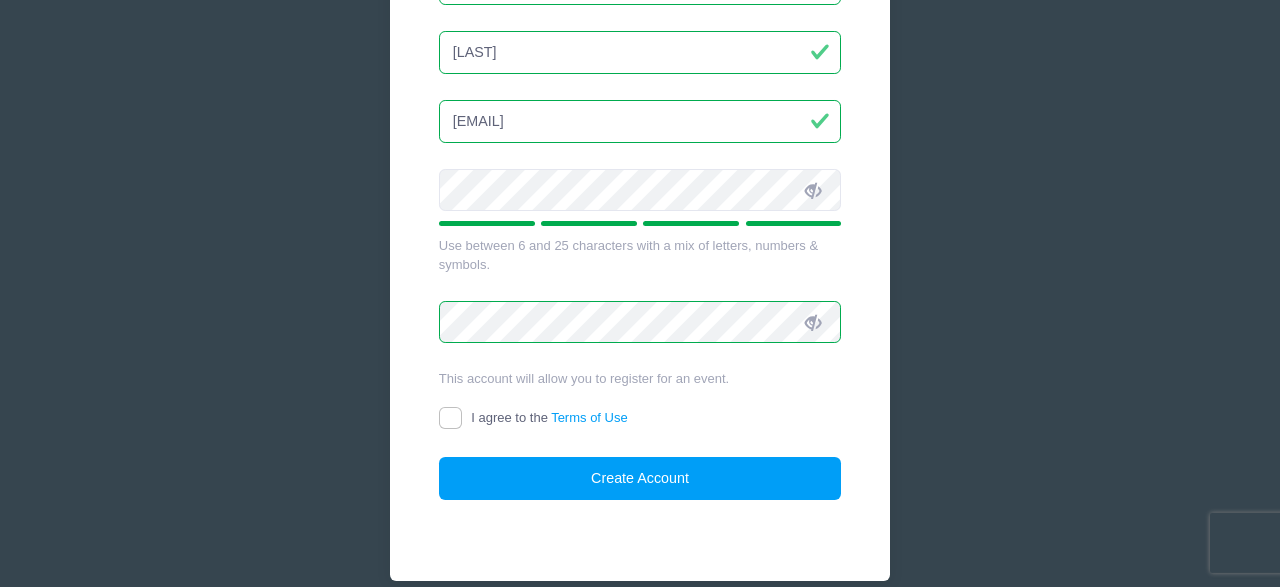 scroll, scrollTop: 463, scrollLeft: 0, axis: vertical 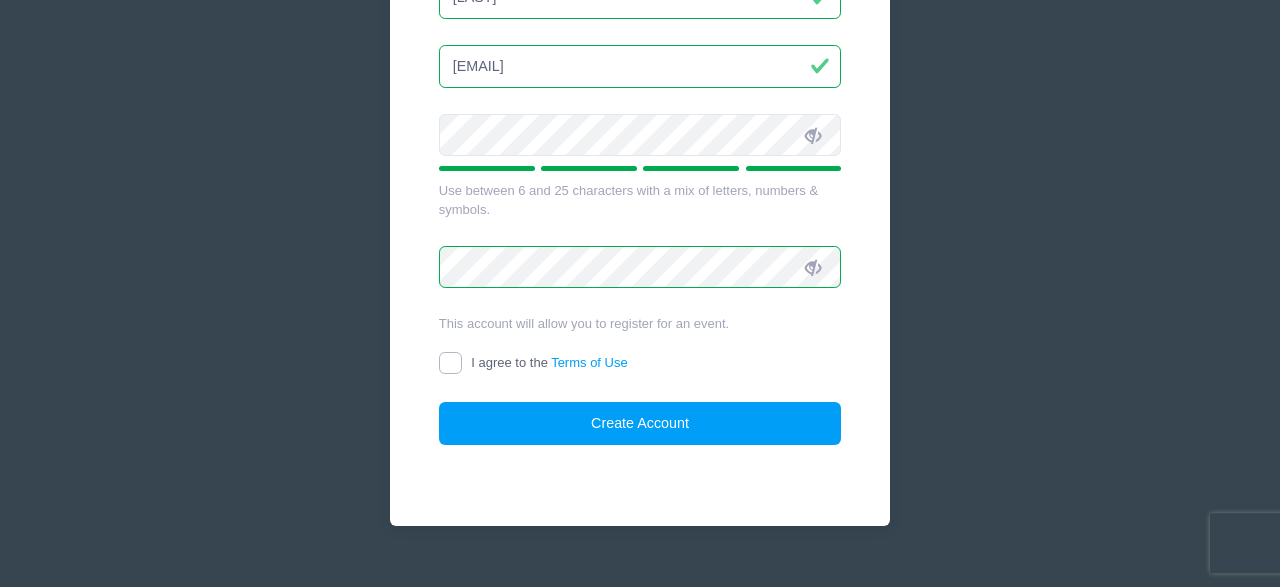 click on "I agree to the
Terms of Use" at bounding box center (450, 363) 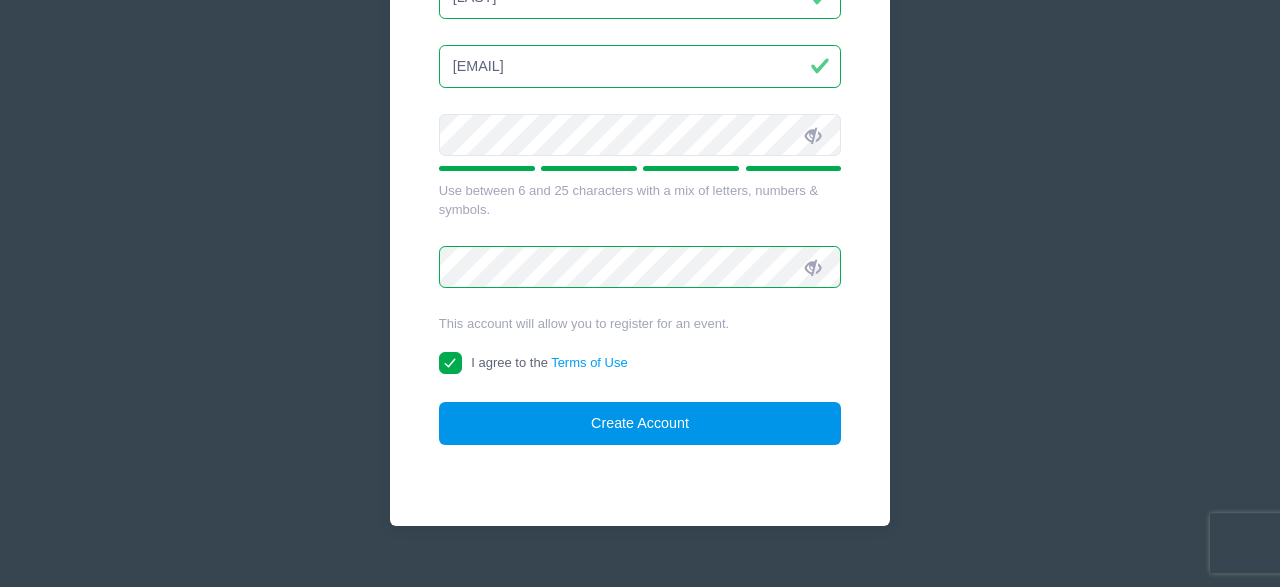 click on "Create Account" at bounding box center (640, 423) 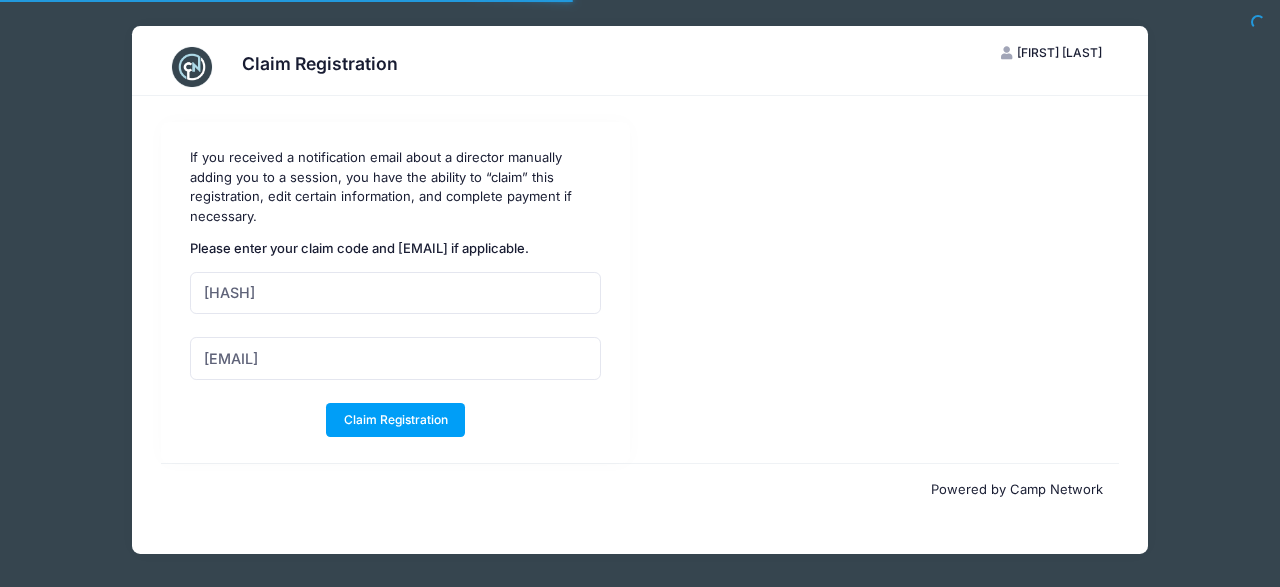 scroll, scrollTop: 0, scrollLeft: 0, axis: both 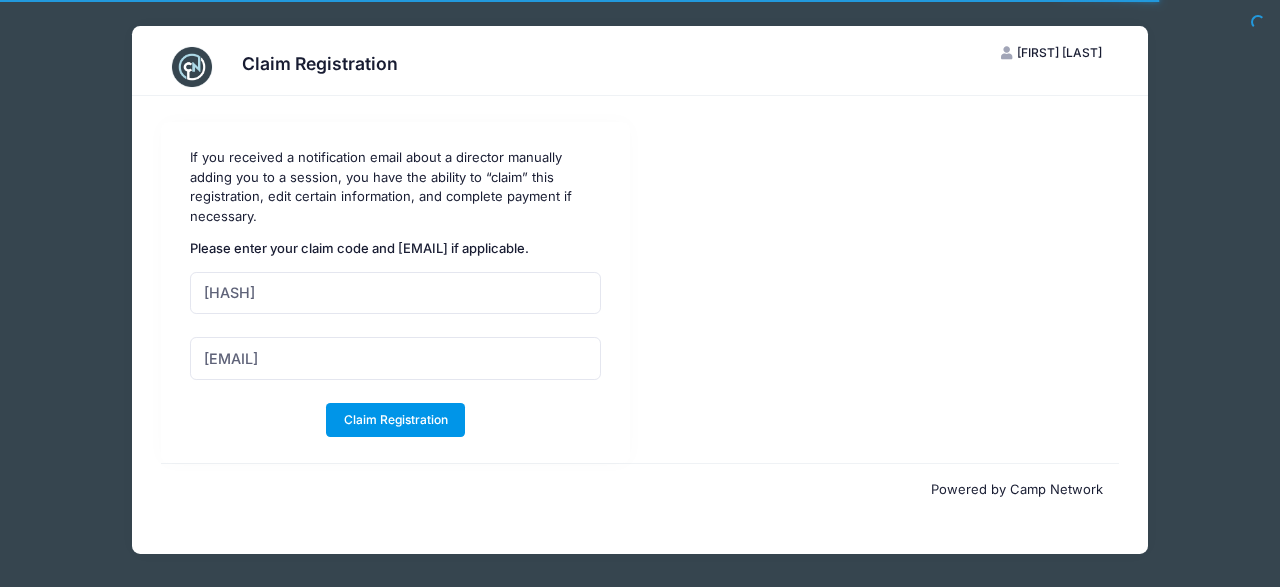 click on "Claim Registration" at bounding box center (395, 420) 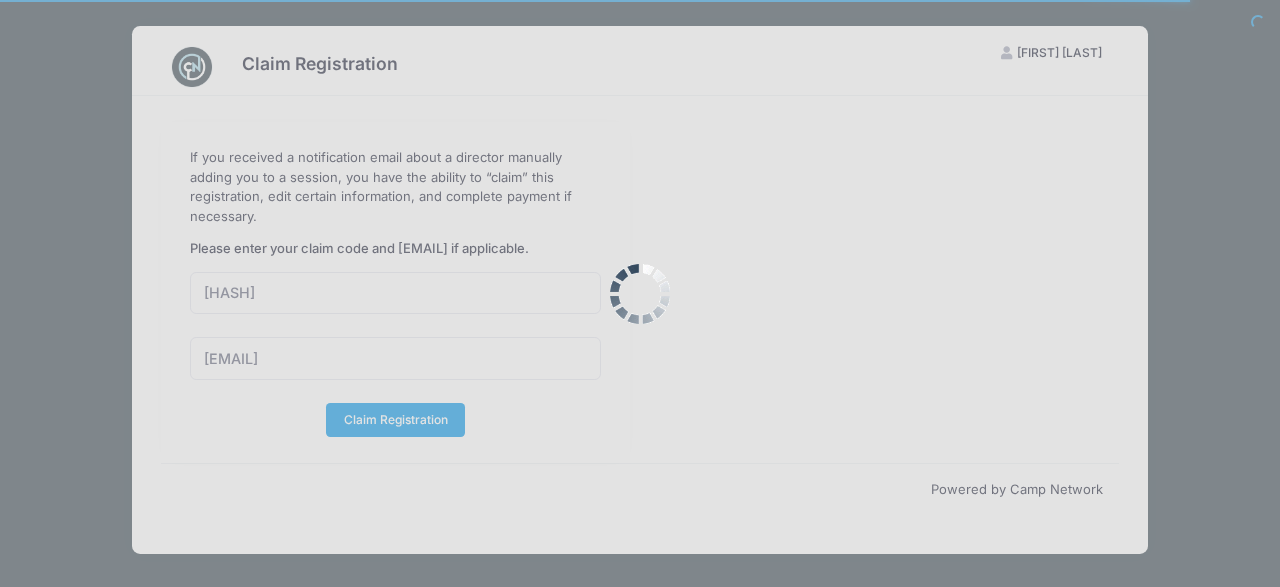 type 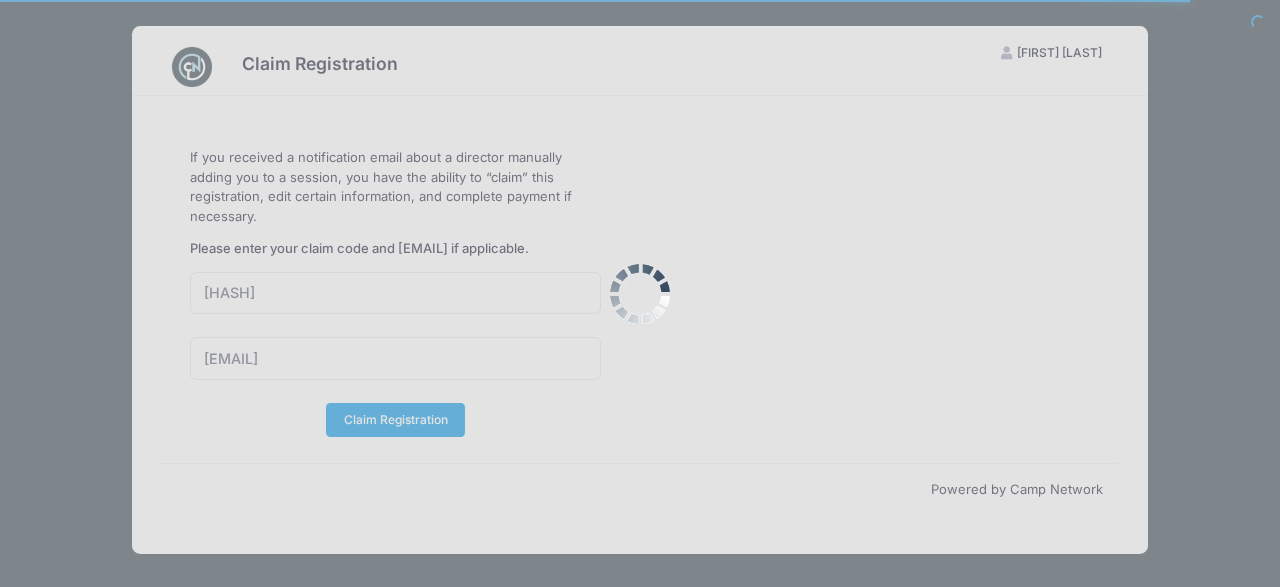 type 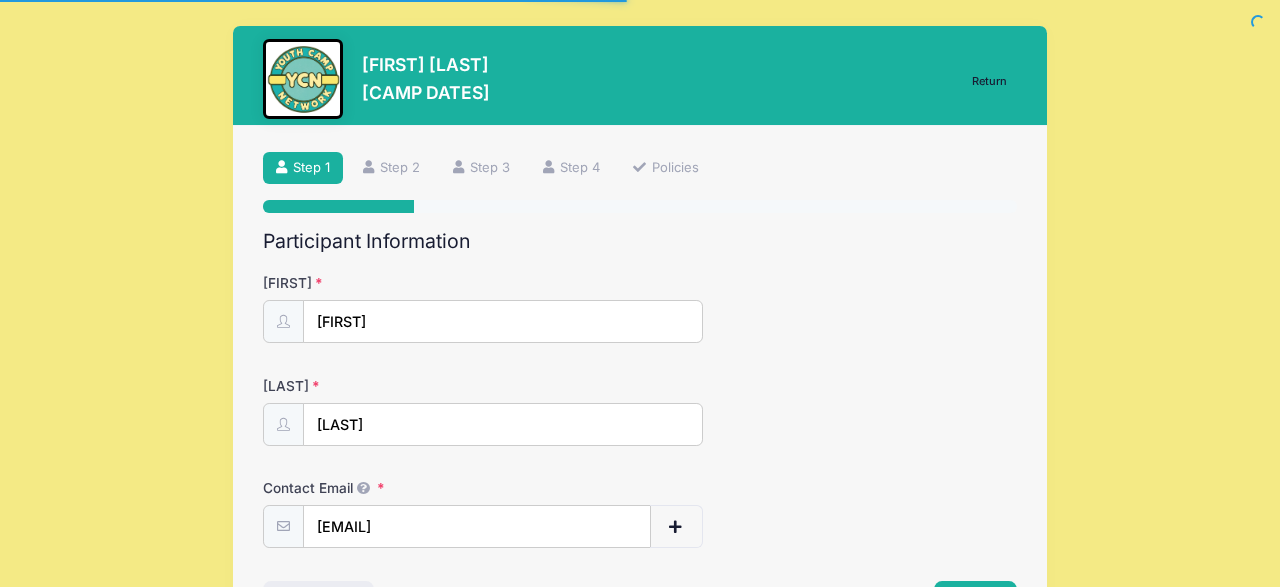scroll, scrollTop: 0, scrollLeft: 0, axis: both 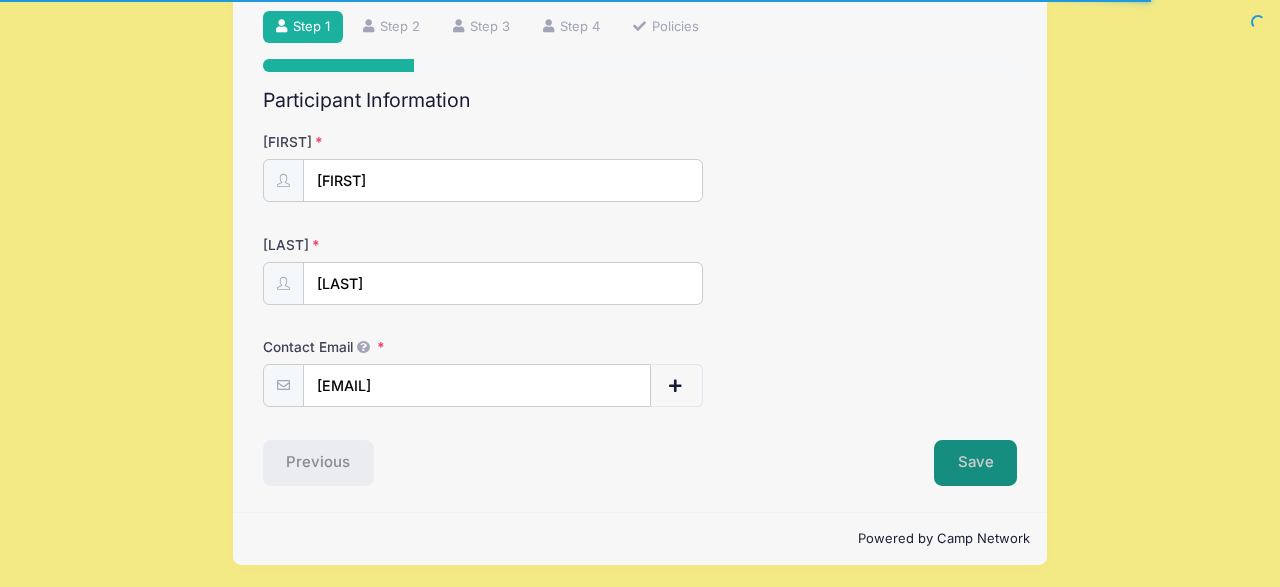 click on "Save" at bounding box center [976, 463] 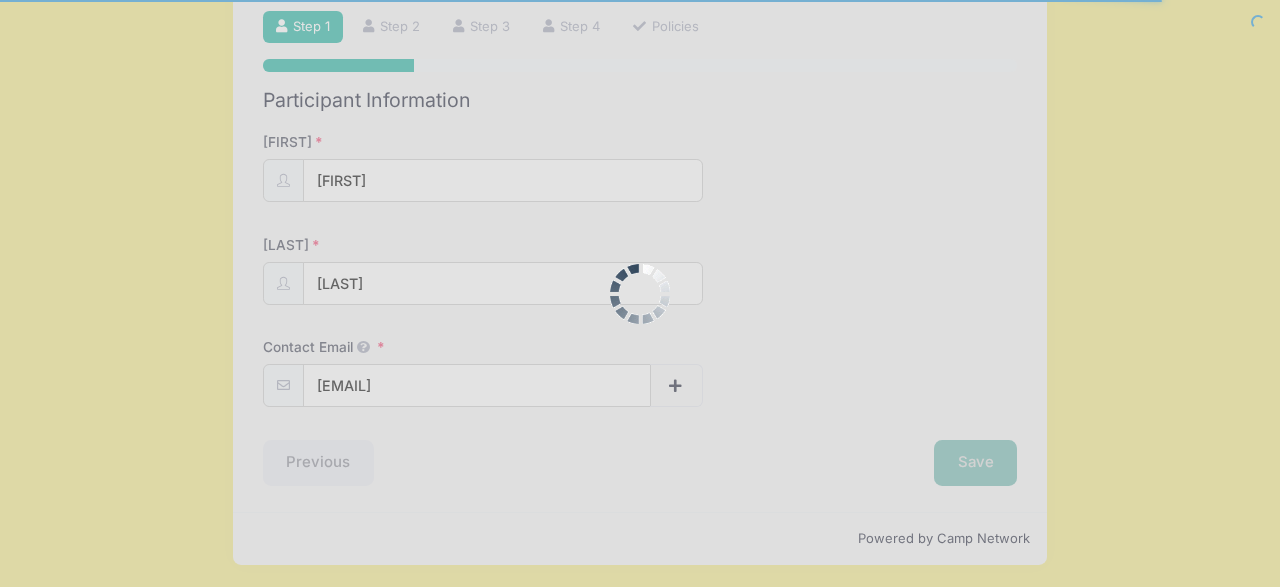 scroll, scrollTop: 0, scrollLeft: 0, axis: both 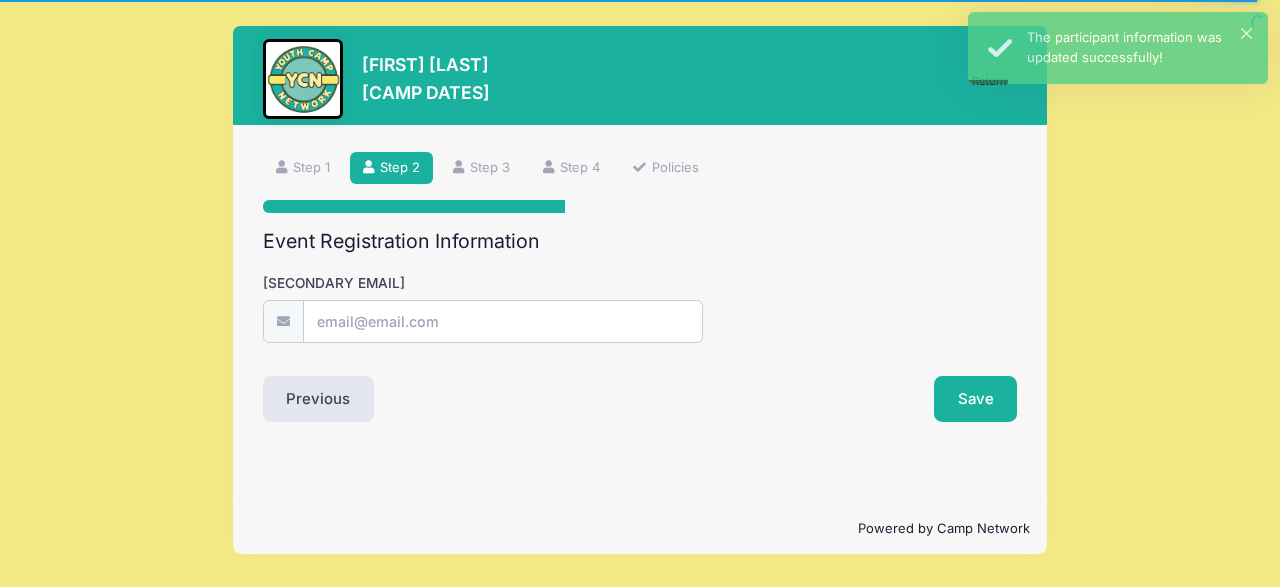 click on "Secondary Email (if applicable)" at bounding box center [503, 321] 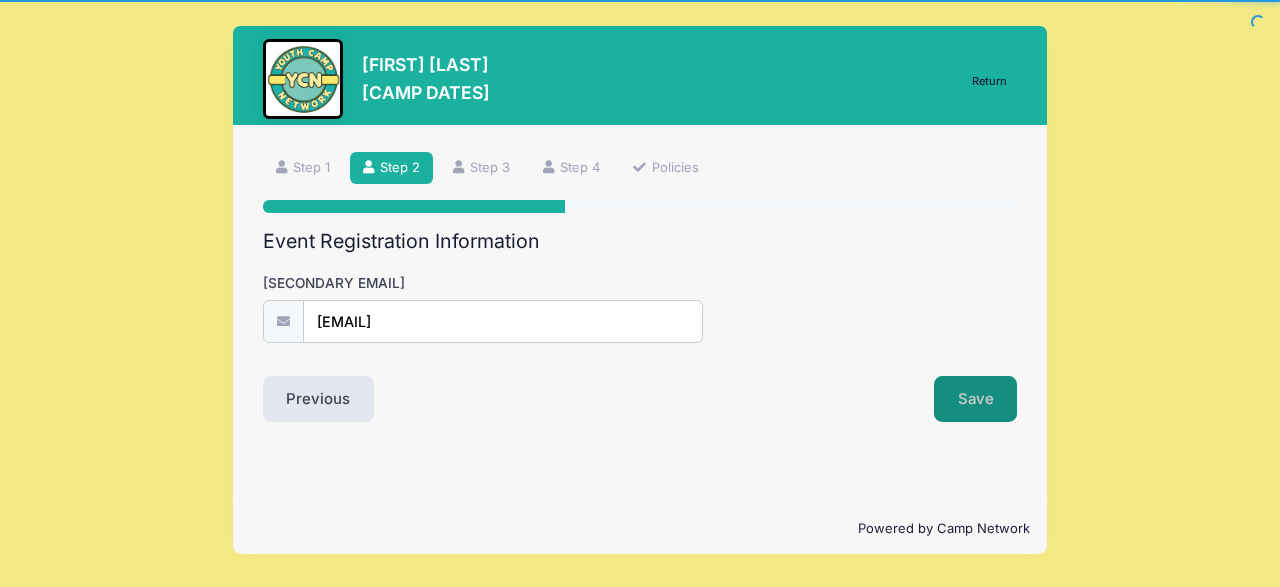 type on "joe.c.waldner@gmail.com" 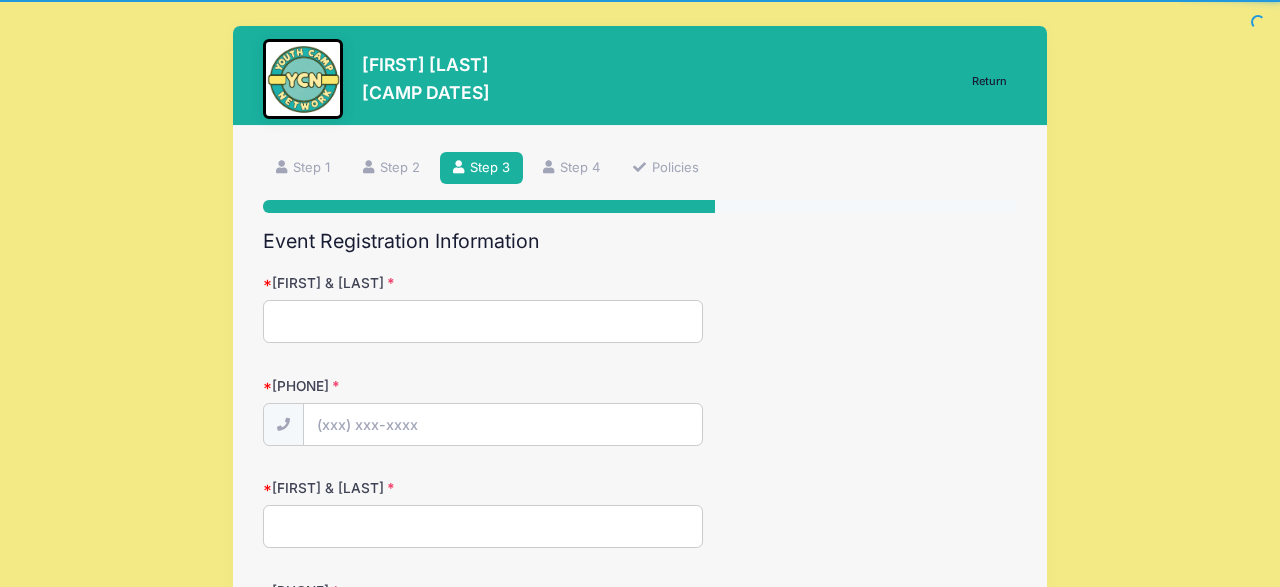 click on "Mother/ Guardian (First & Last Name)" at bounding box center (483, 321) 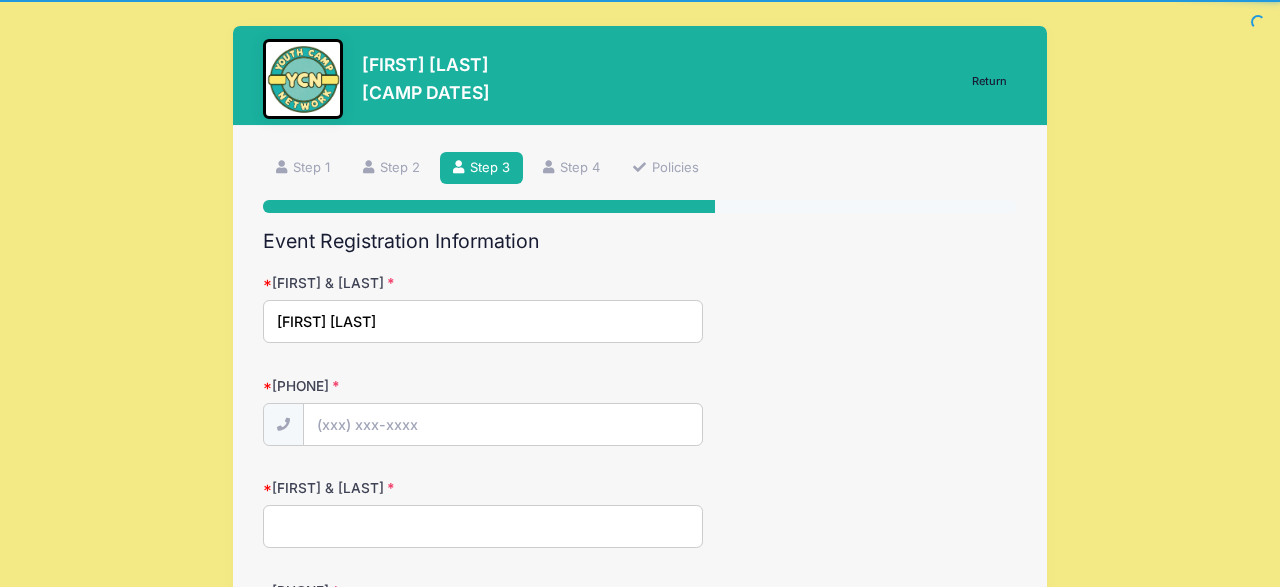 type on "[FIRST] [LAST]" 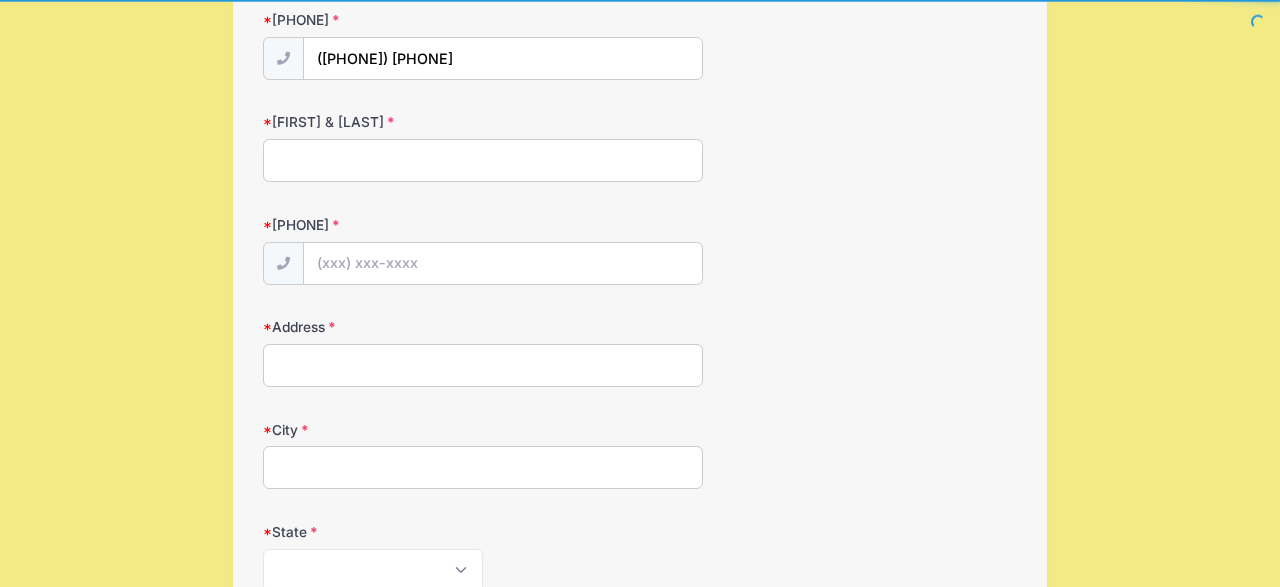 scroll, scrollTop: 375, scrollLeft: 0, axis: vertical 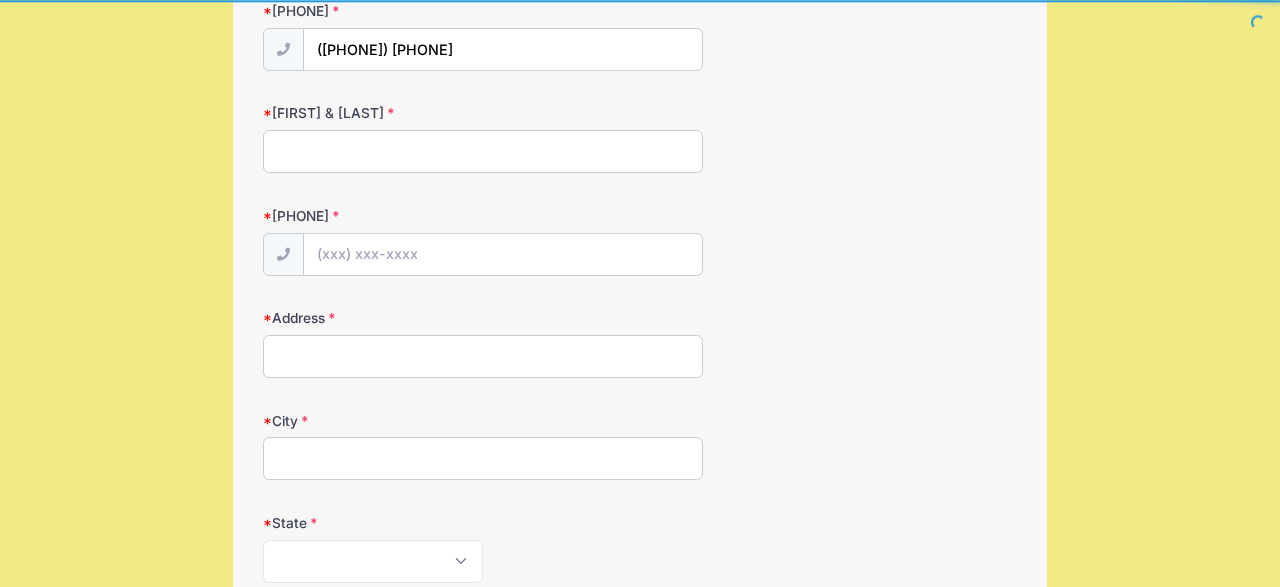 type on "(314) 503-4081" 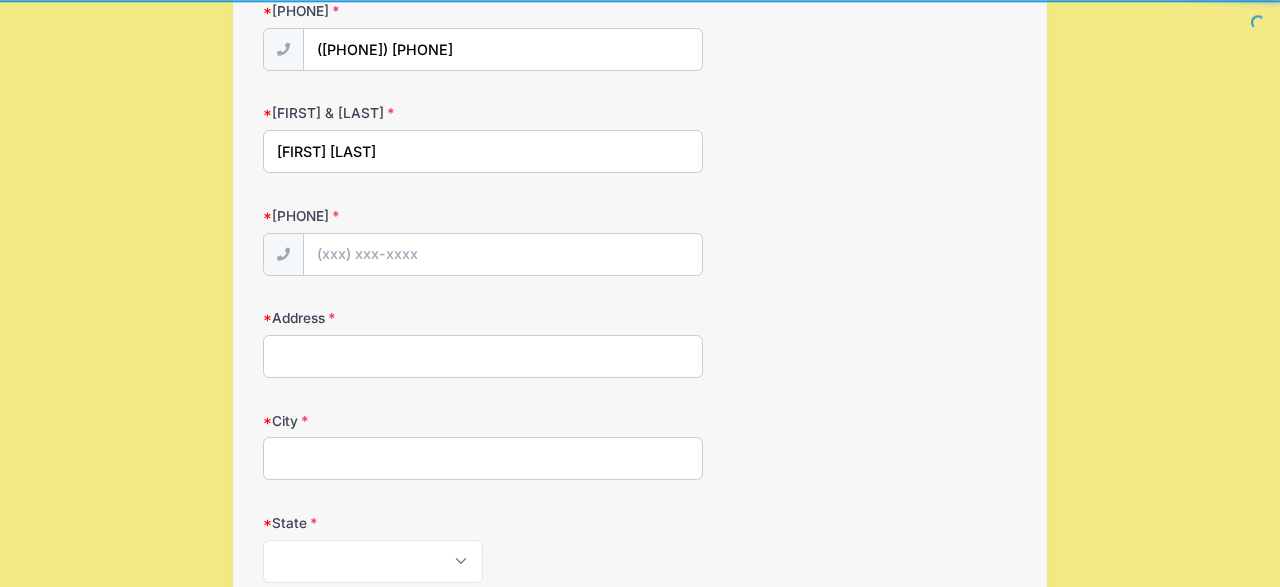 type on "Joe Waldner" 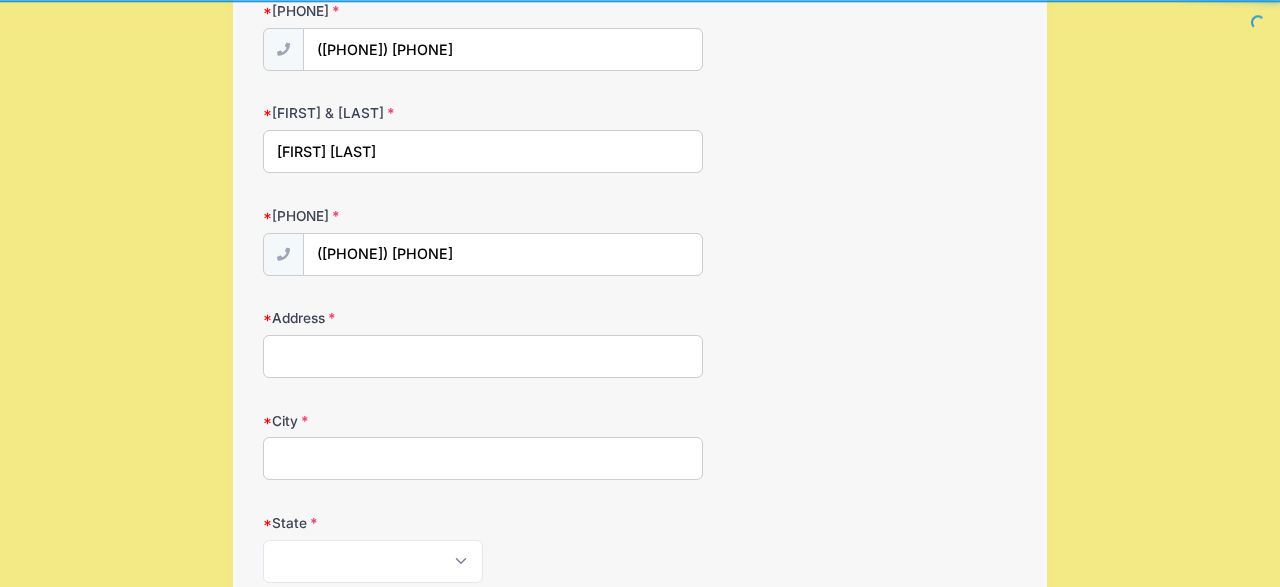 type on "(314) 304-2332" 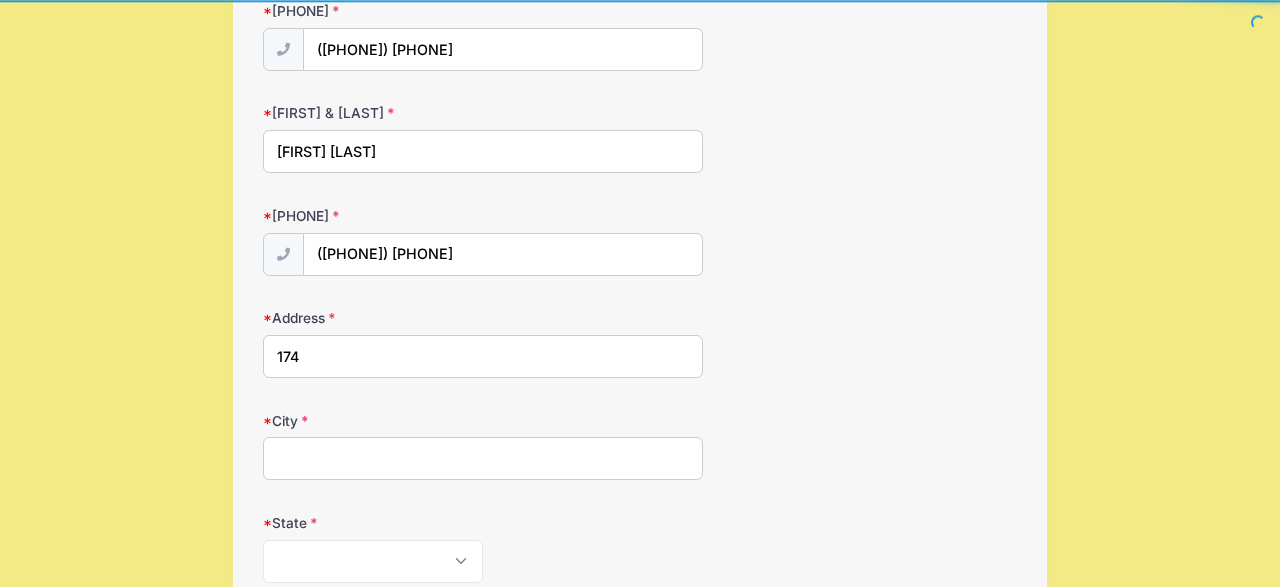 type on "174 Blackrock Ln" 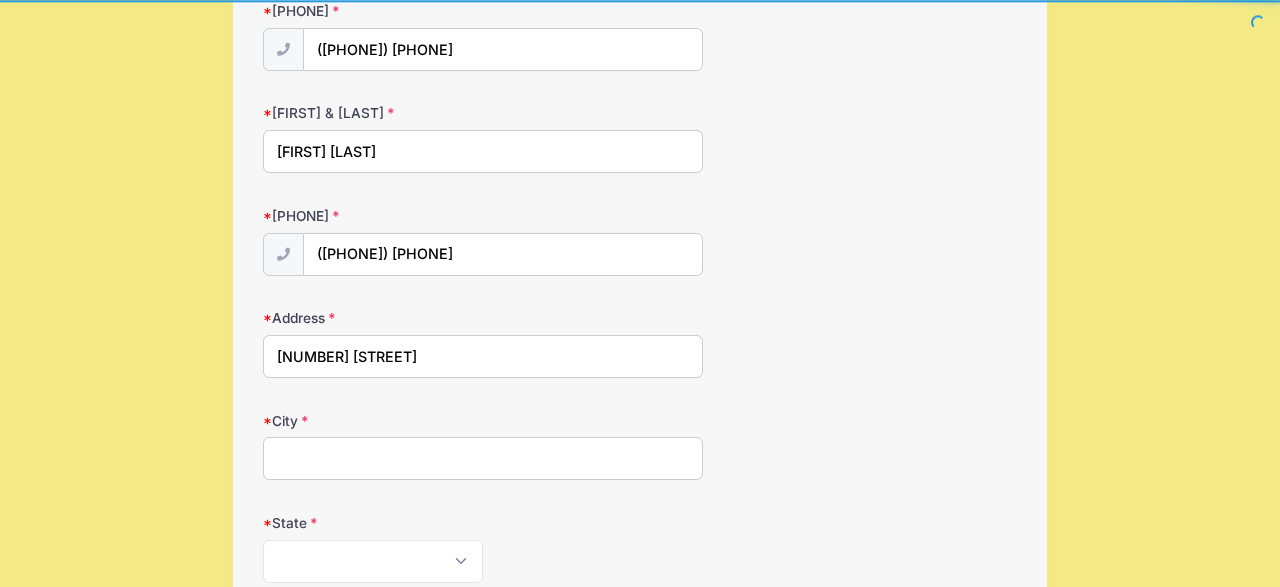 type on "Weldon Spring" 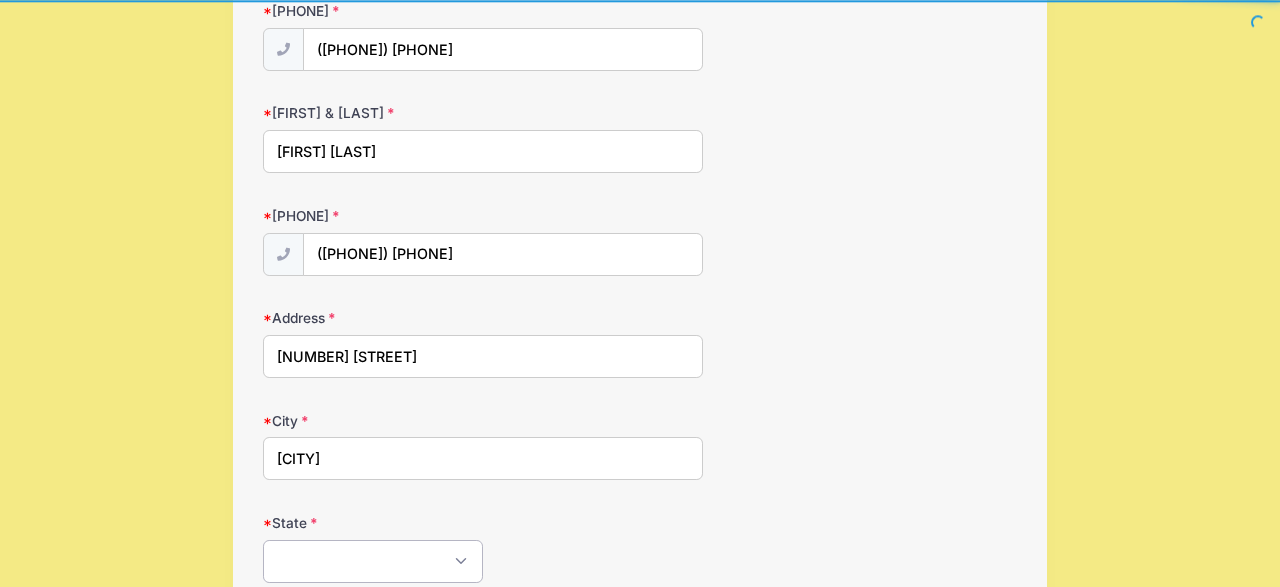 select on "MO" 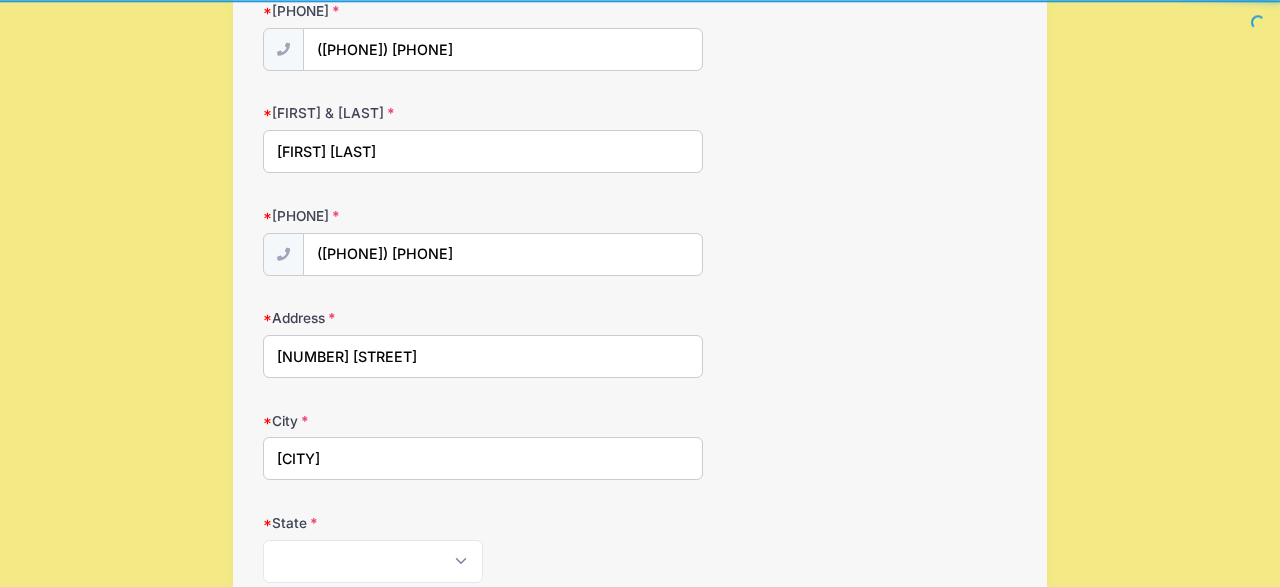 type on "RACHEL WALDNER" 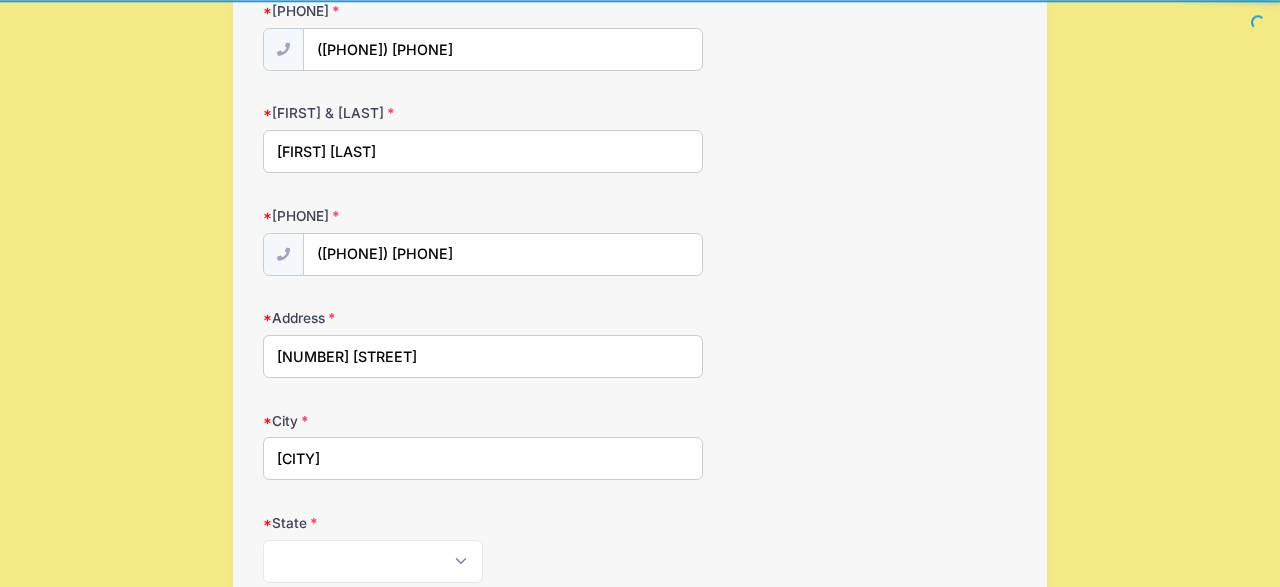 drag, startPoint x: 1263, startPoint y: 221, endPoint x: 1273, endPoint y: 224, distance: 10.440307 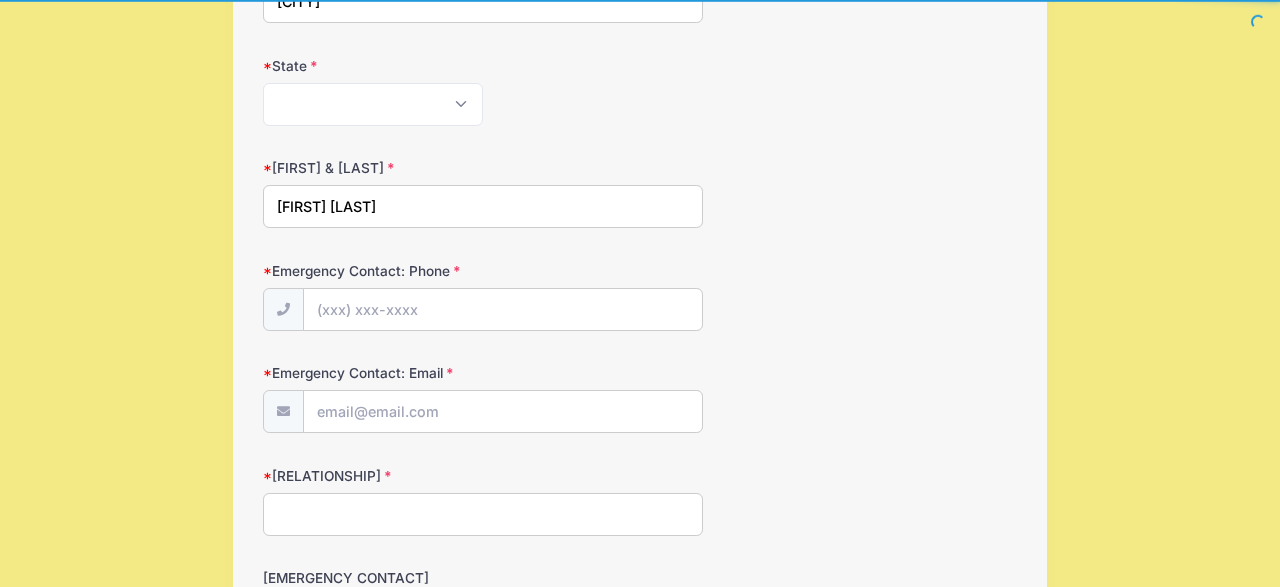 scroll, scrollTop: 911, scrollLeft: 0, axis: vertical 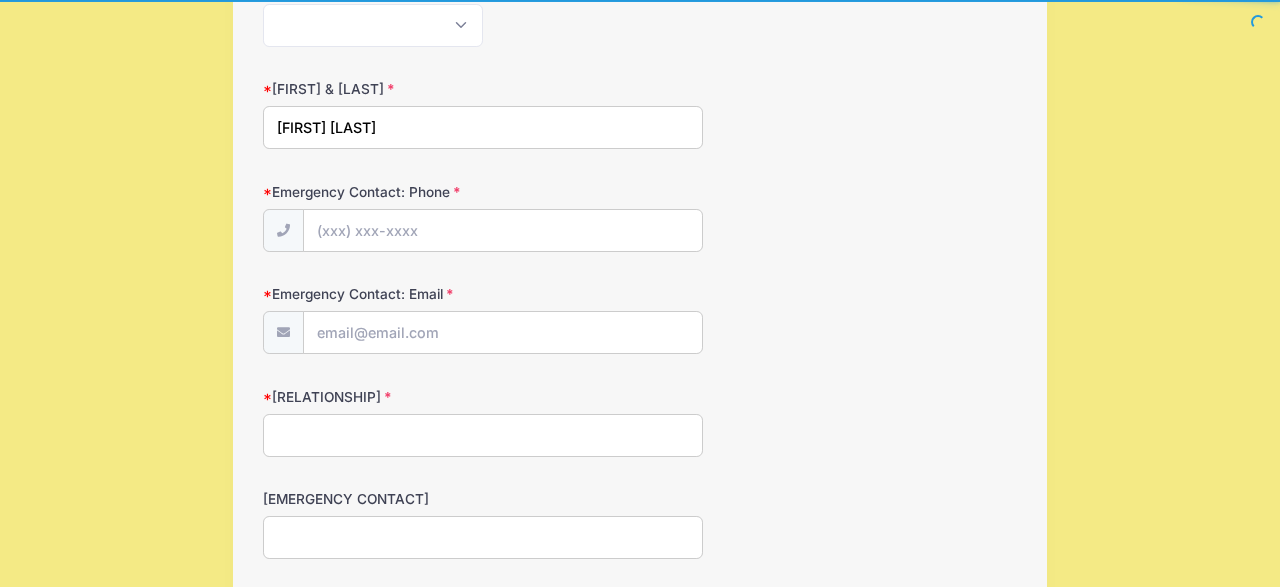 click on "Emergency Contact: Phone" at bounding box center [503, 230] 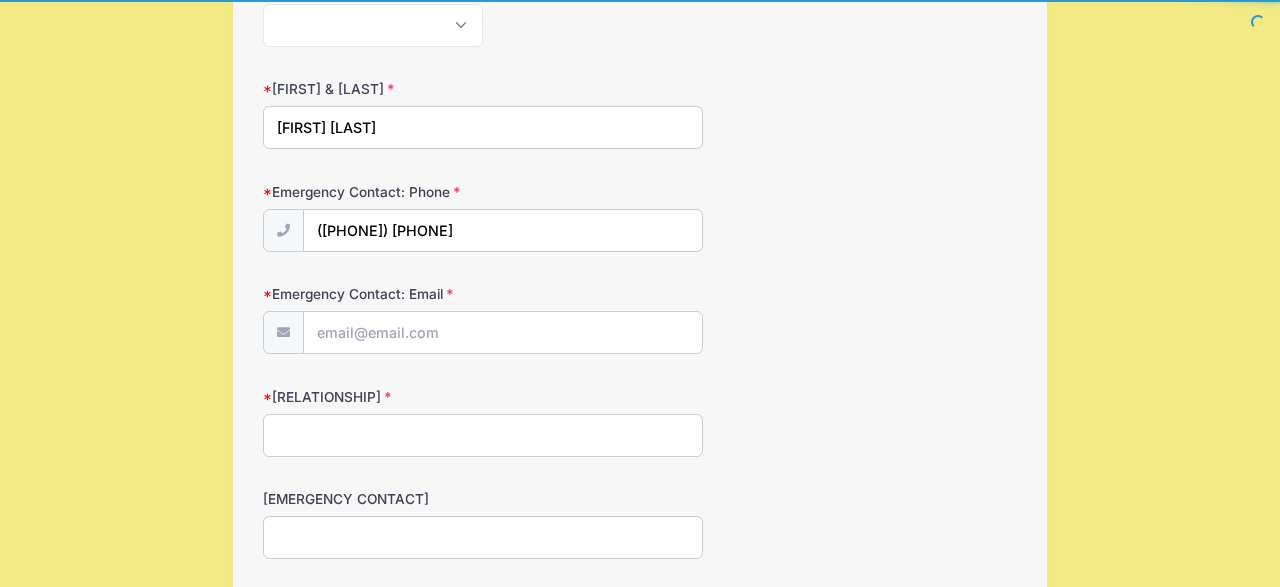 type on "(314) 503-4081" 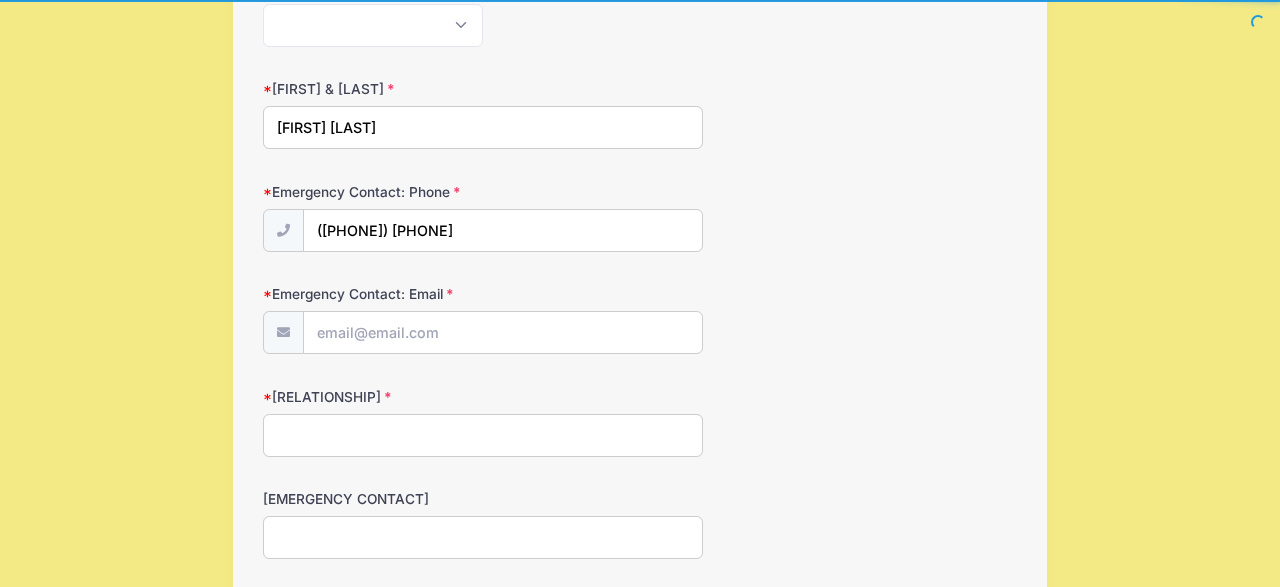click on "Emergency Contact: Email" at bounding box center (503, 332) 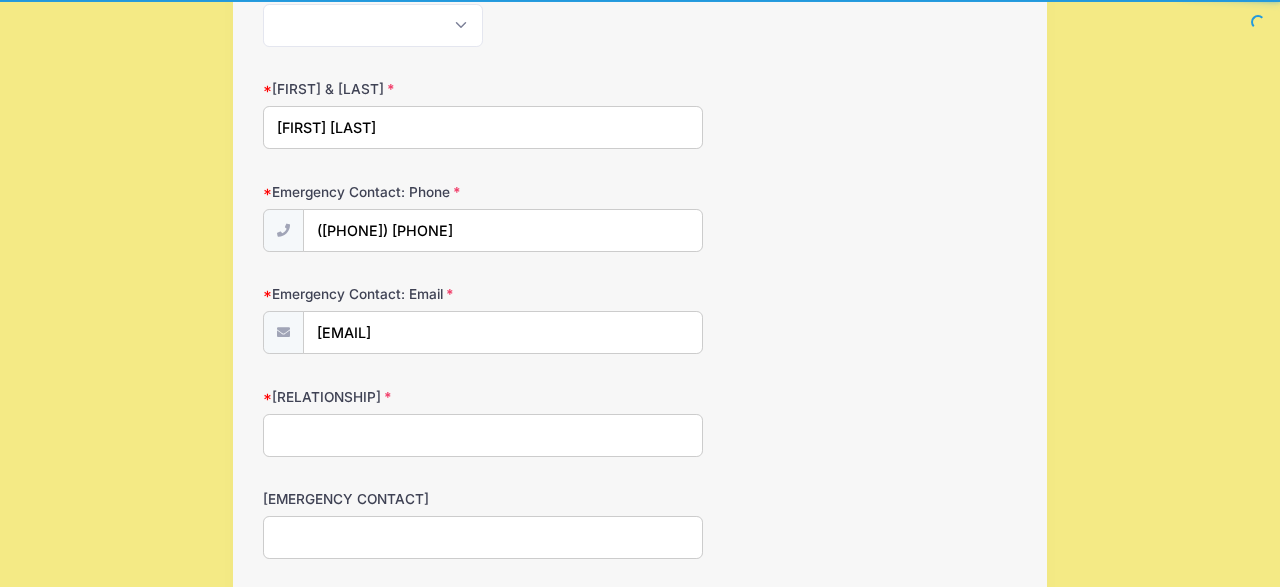 type on "rachel.k.waldner@gmail.com" 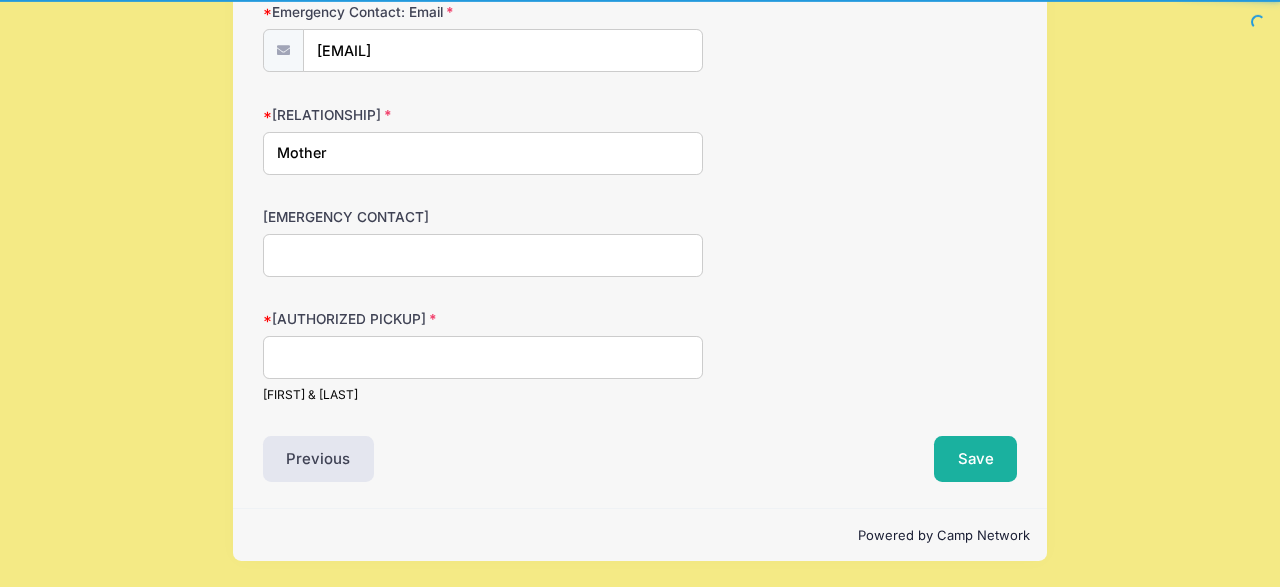 scroll, scrollTop: 1238, scrollLeft: 0, axis: vertical 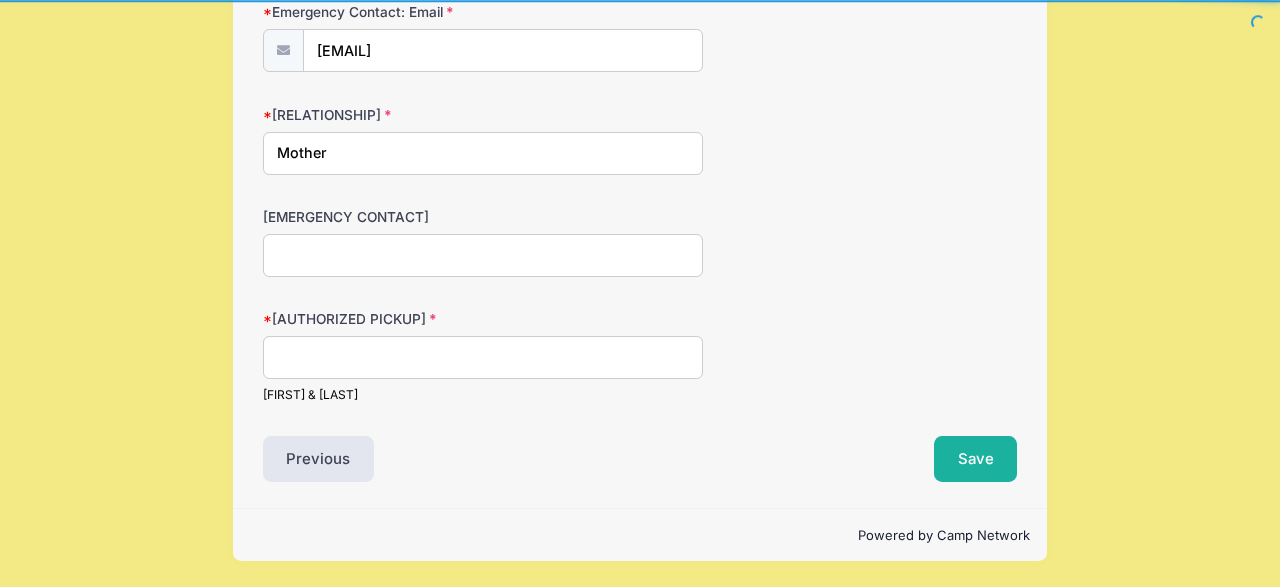 type on "Mother" 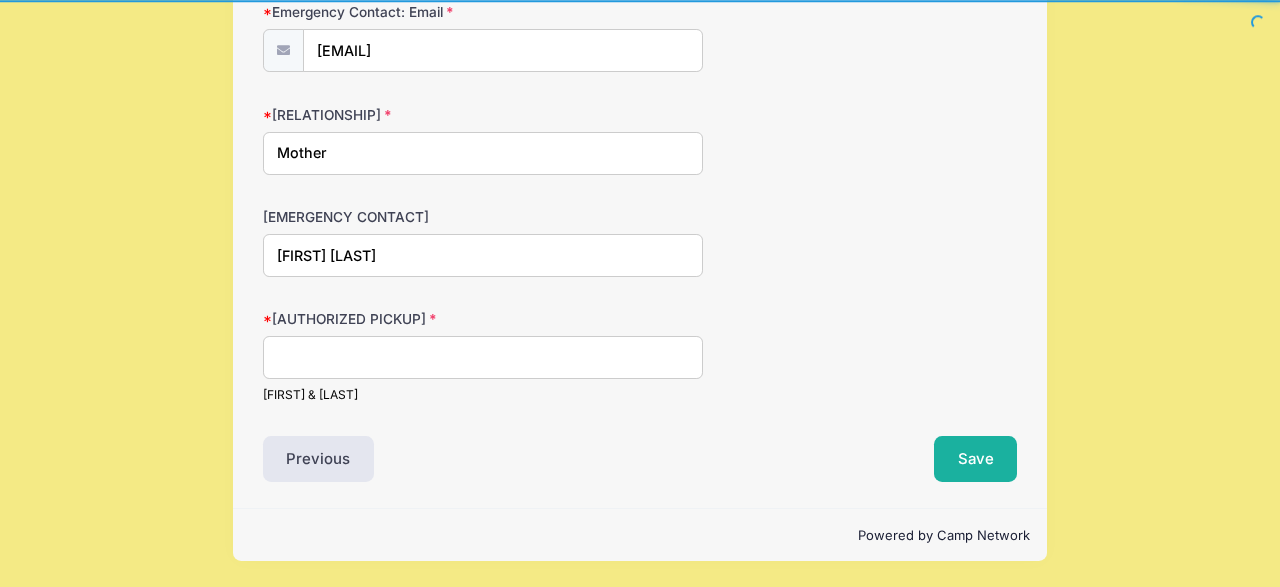 click on "Colleen Kemp" at bounding box center [483, 255] 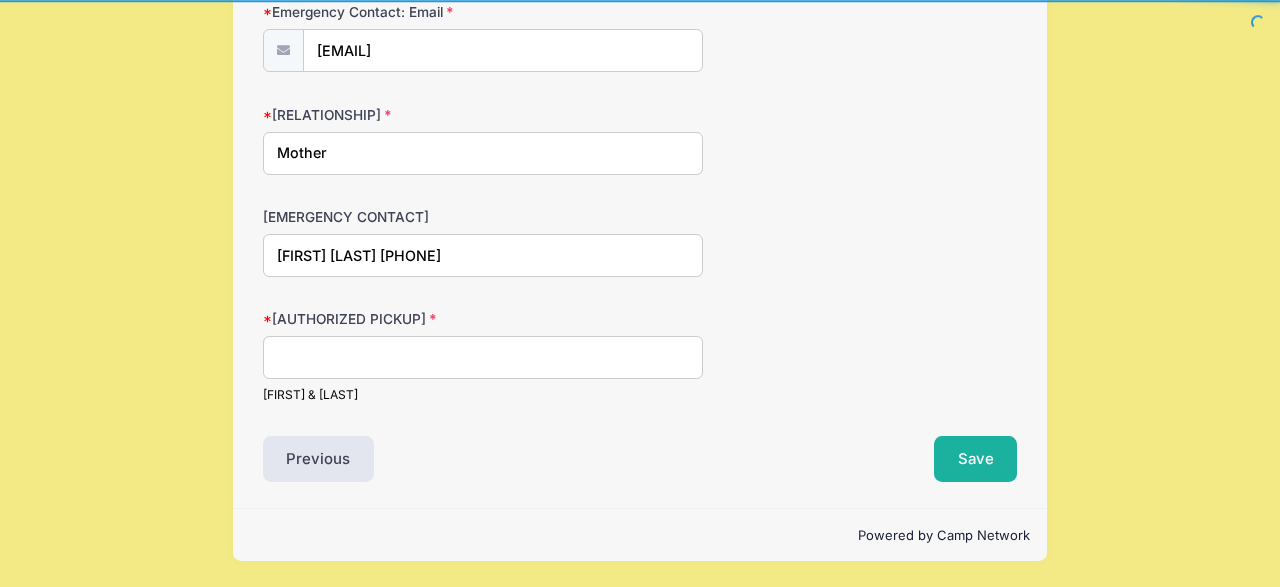 type on "Colleen Kemp 612-237-6910" 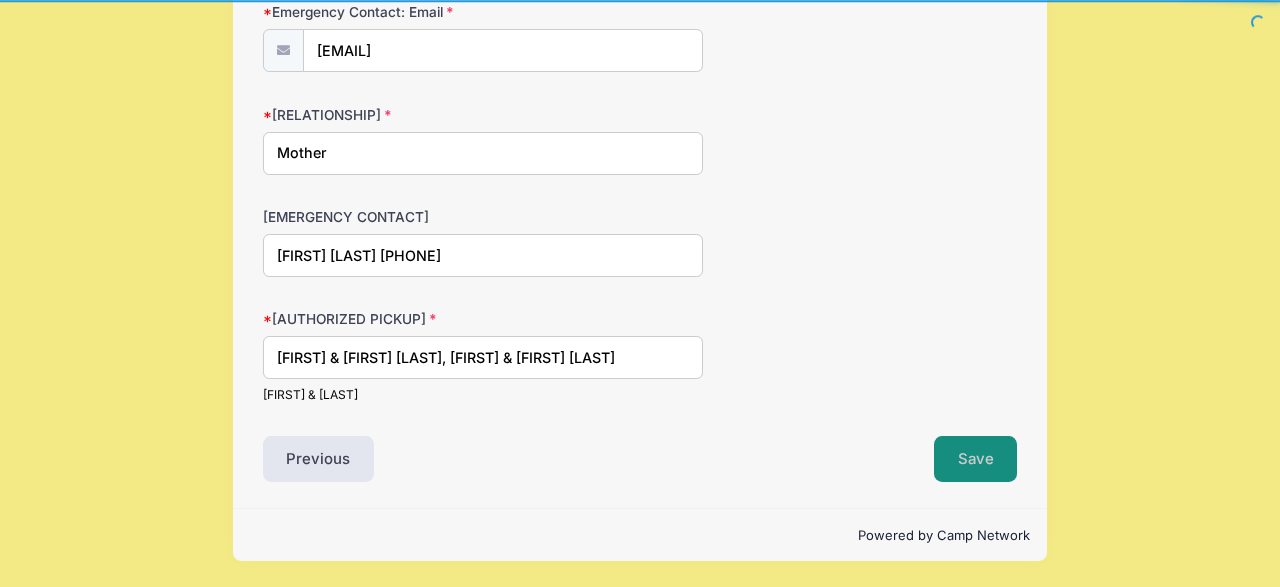 type on "Joe & Rachel Waldner, Mike & Colleen Kemp" 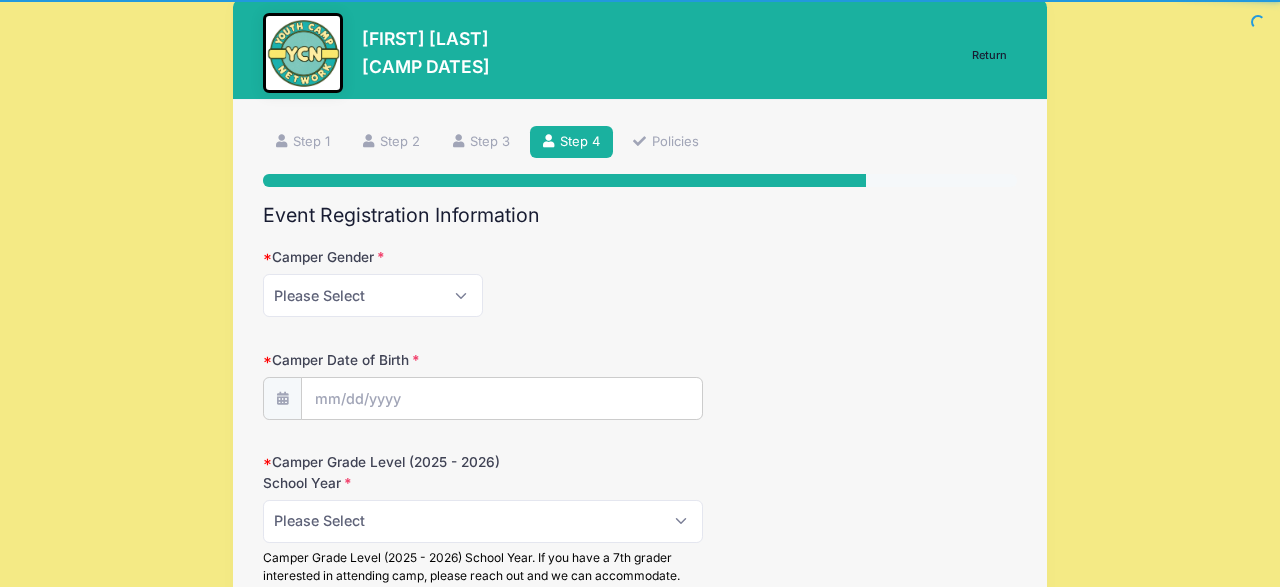 scroll, scrollTop: 0, scrollLeft: 0, axis: both 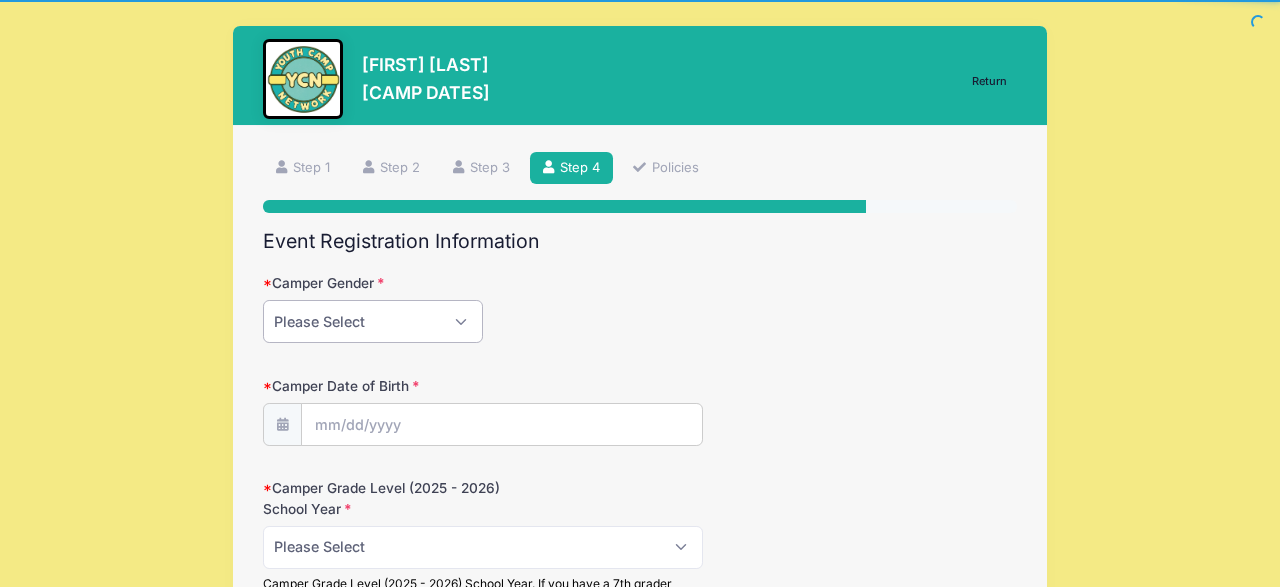 click on "Please Select Female
Male" at bounding box center [373, 321] 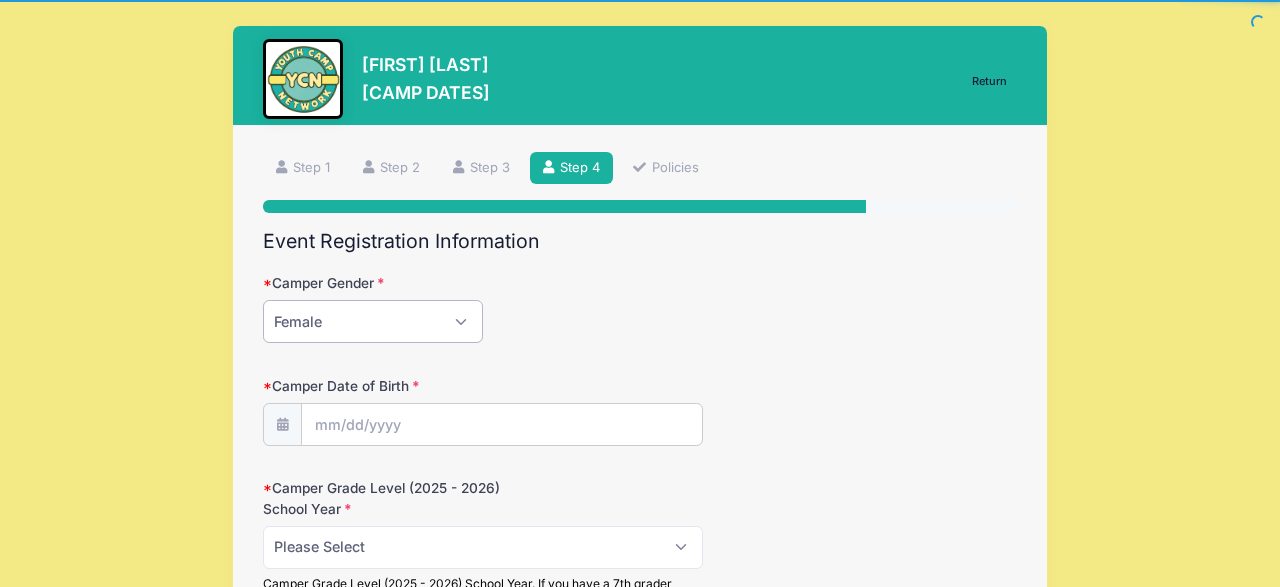 click on "Female" at bounding box center [0, 0] 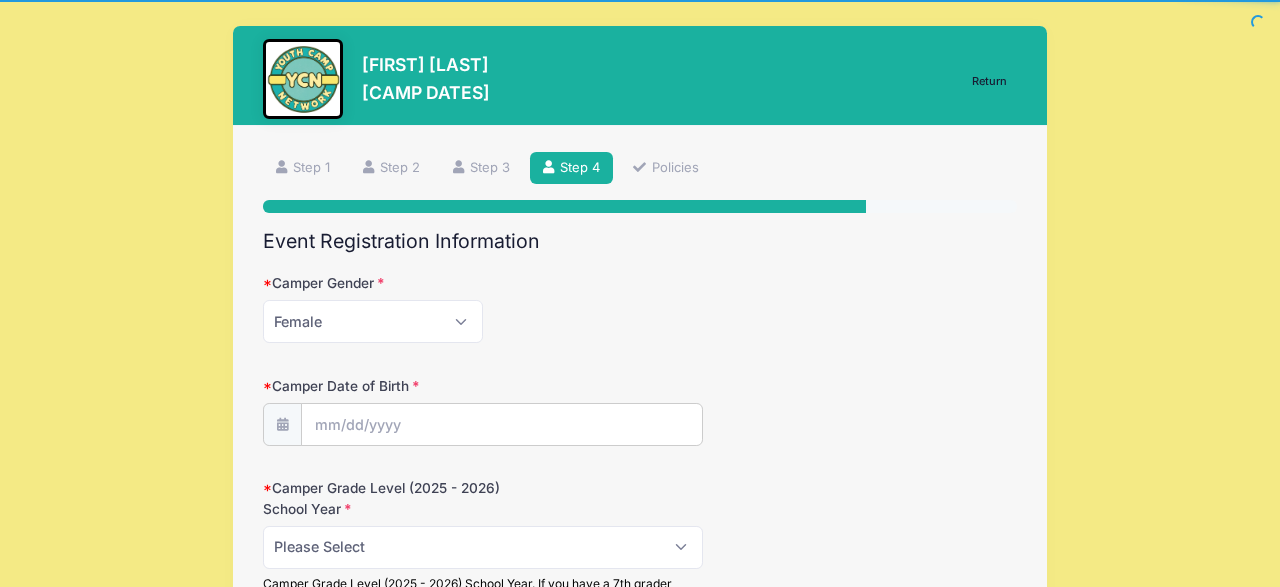 click on "Camper Date of Birth" at bounding box center [502, 424] 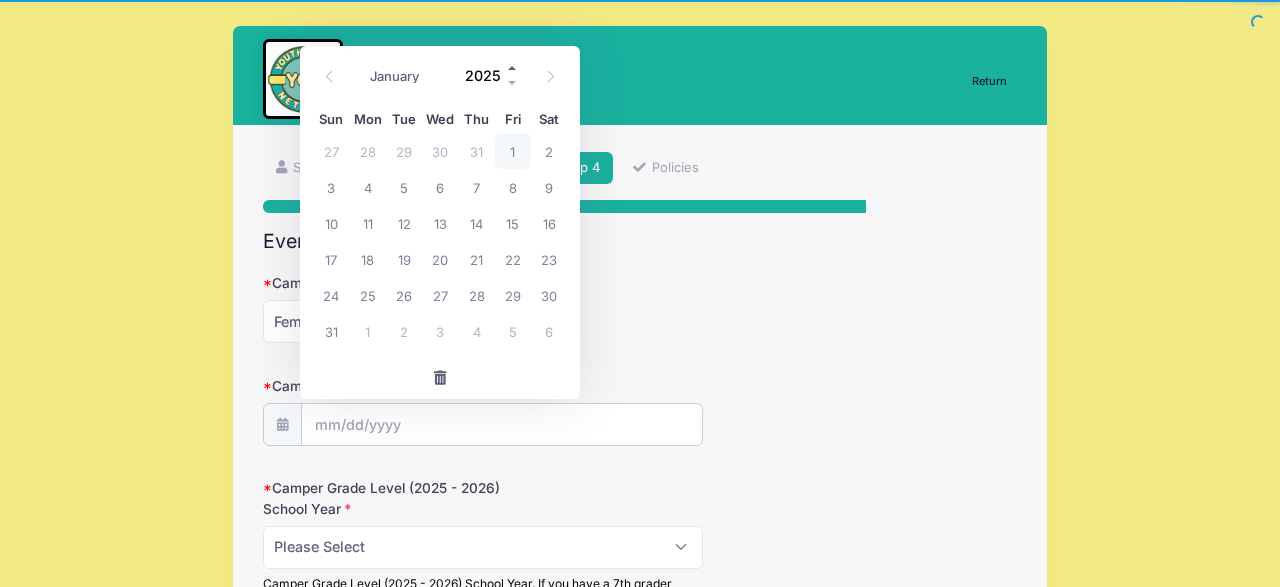 click at bounding box center (513, 67) 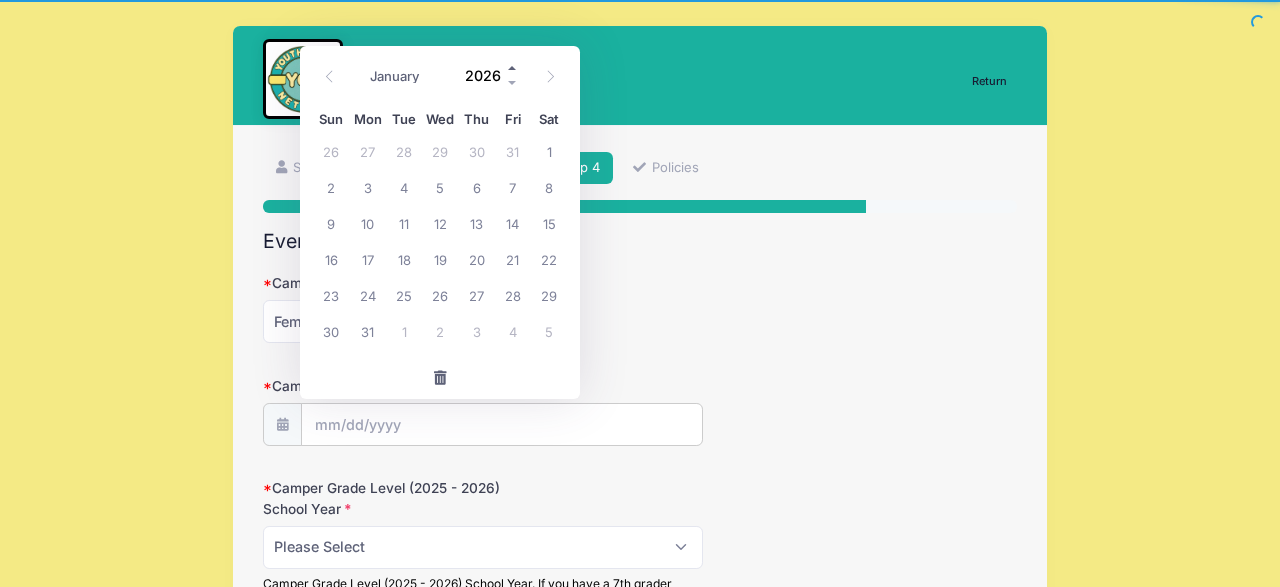 click at bounding box center (513, 67) 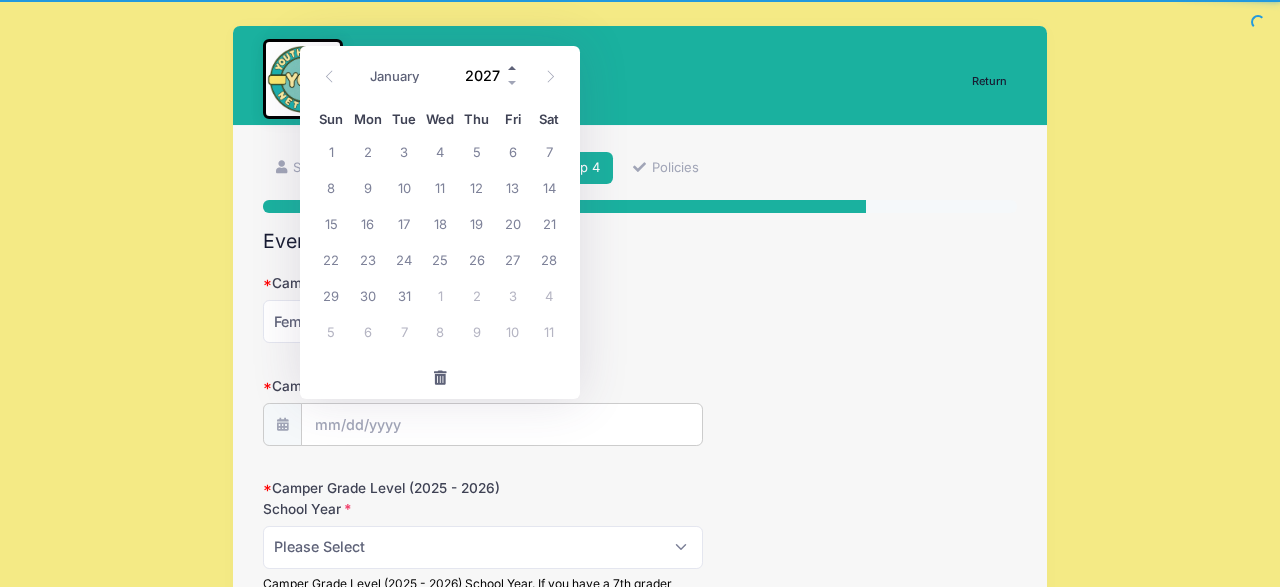 click at bounding box center [513, 67] 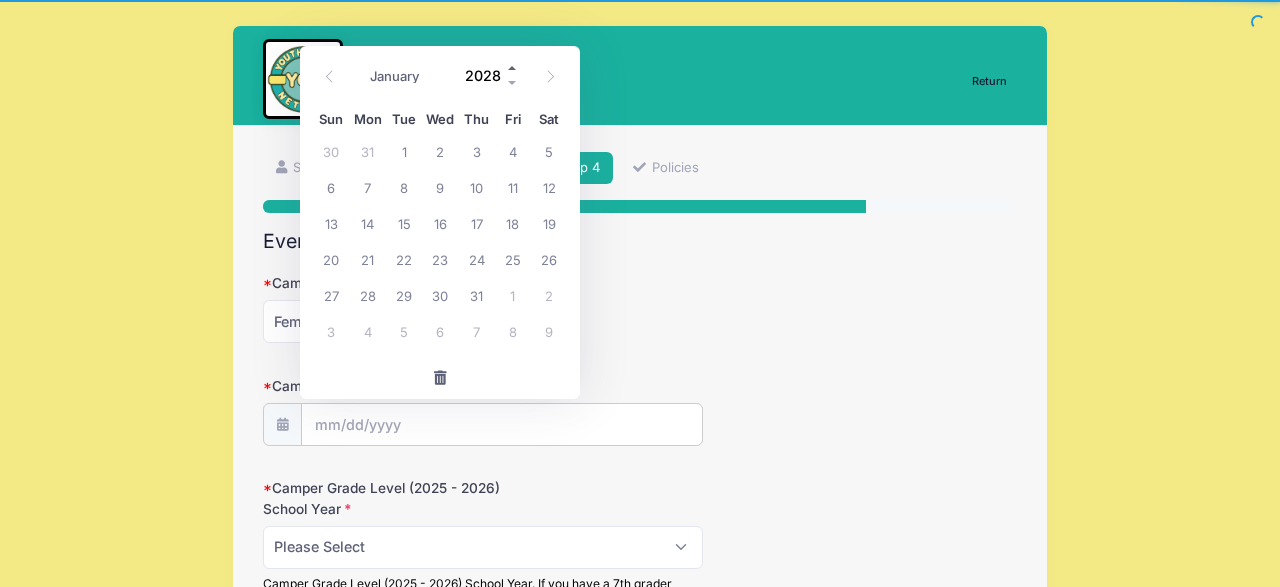 click at bounding box center [513, 67] 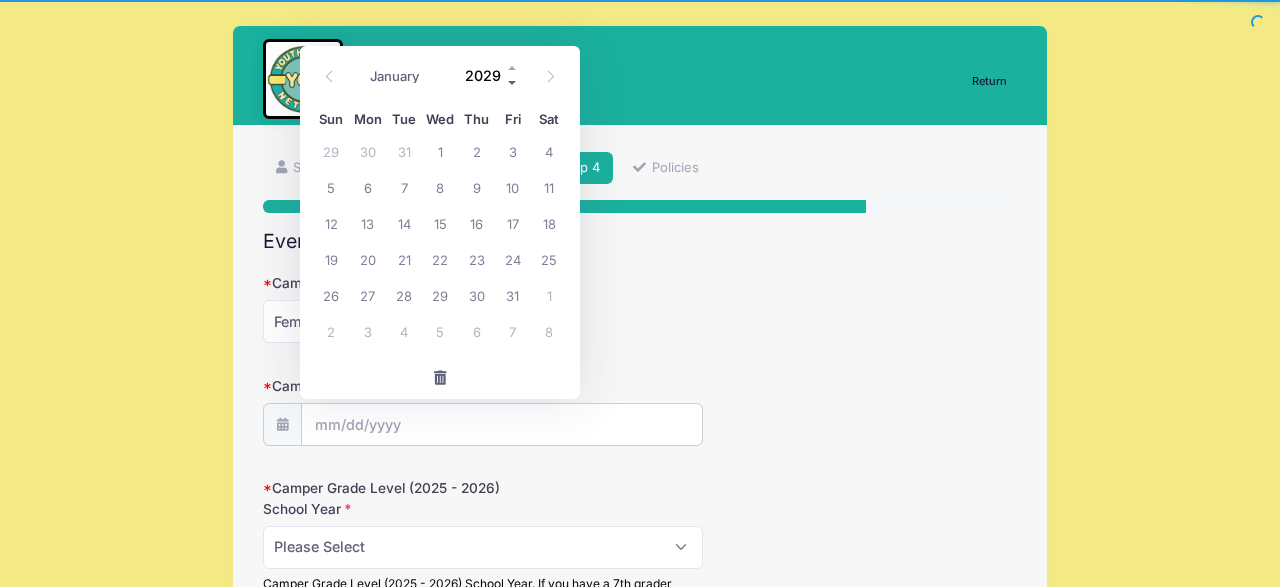 click at bounding box center [513, 82] 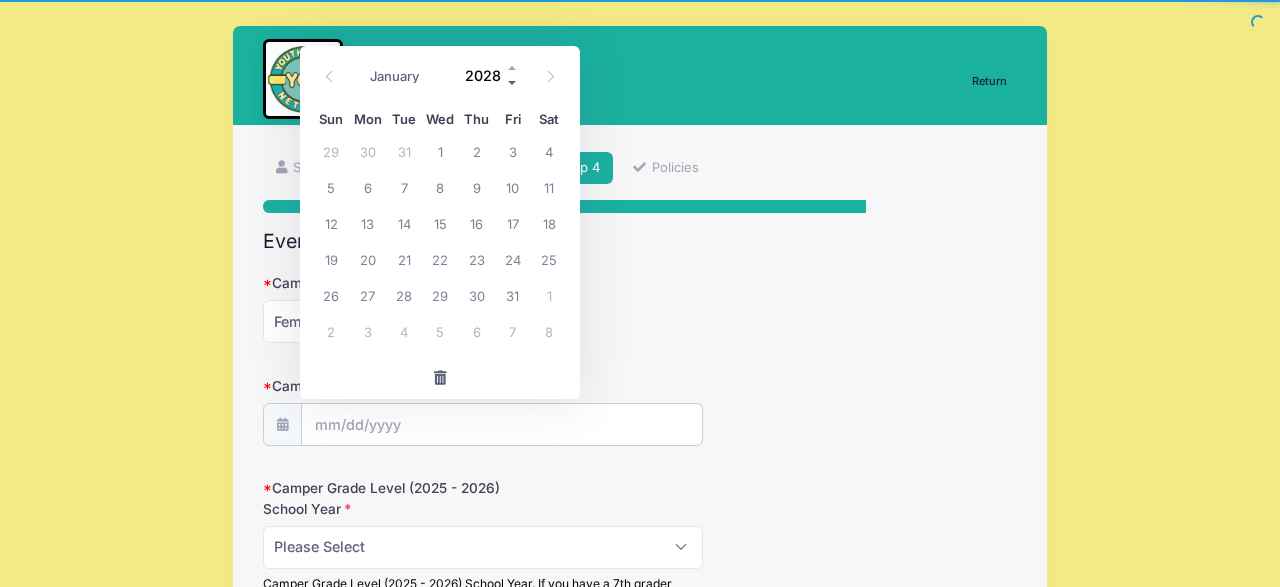 click at bounding box center [513, 82] 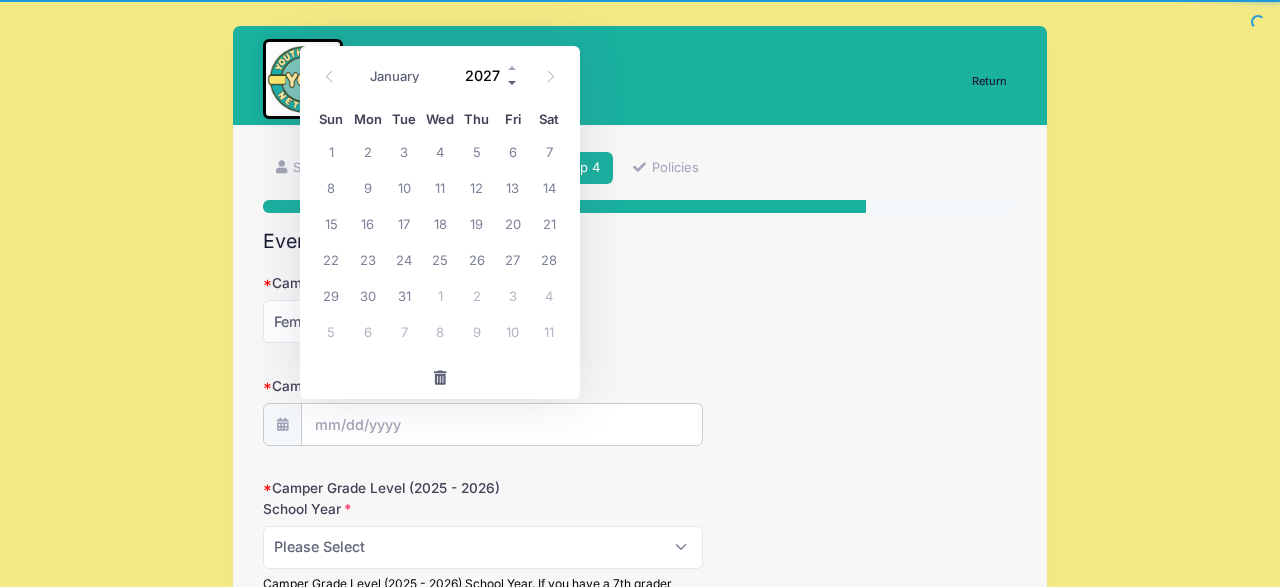 click at bounding box center [513, 82] 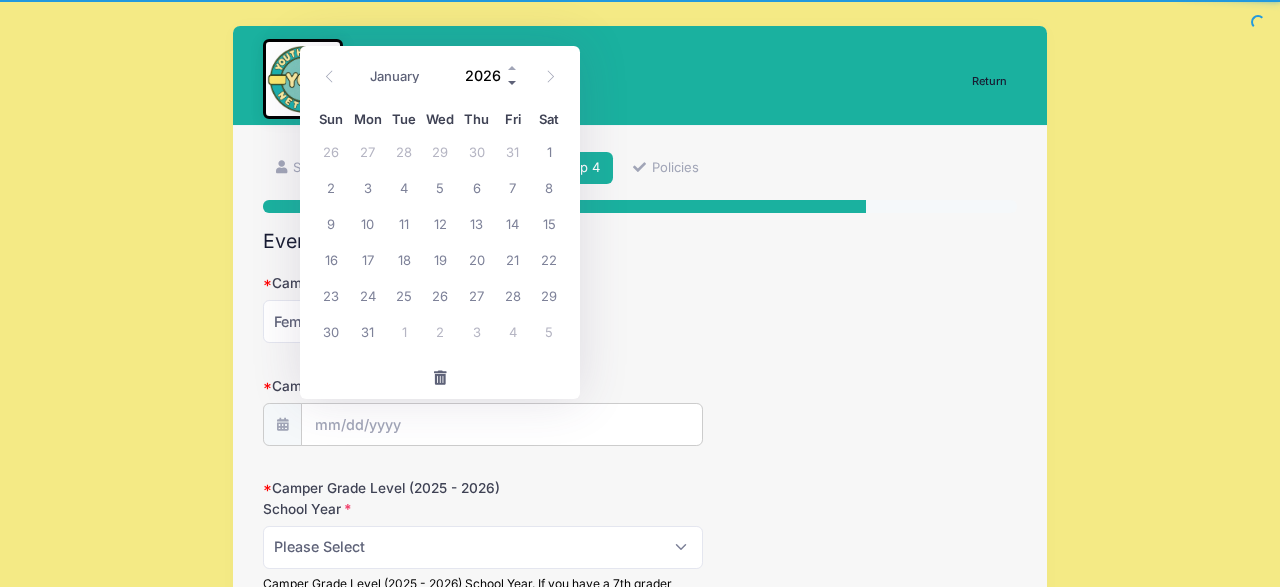 click at bounding box center (513, 82) 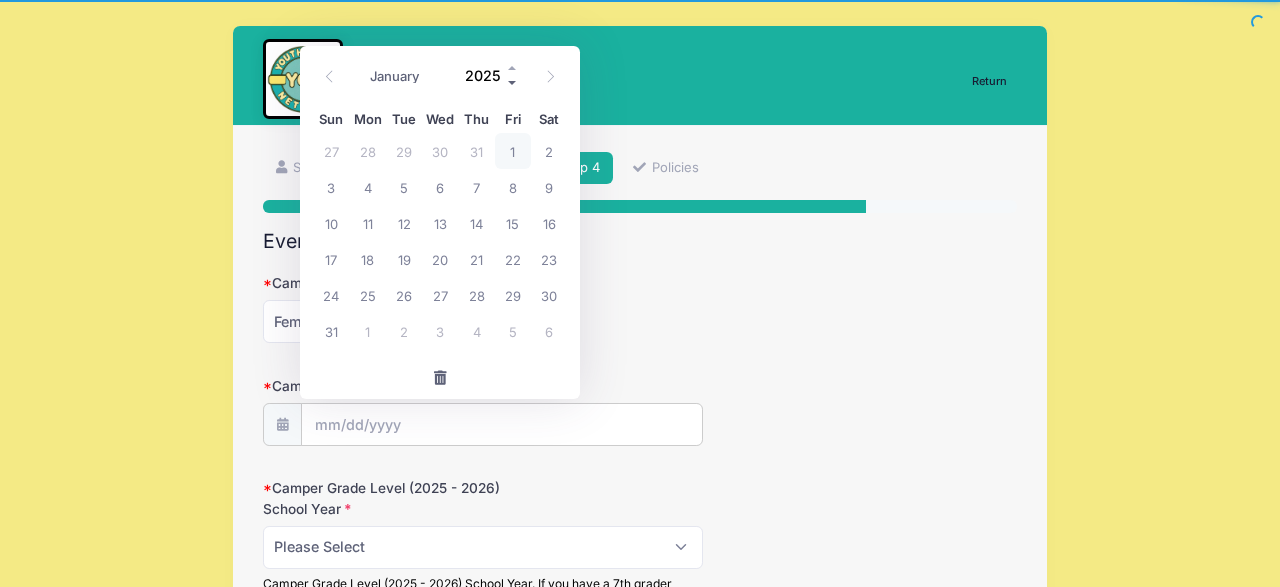 click at bounding box center (513, 82) 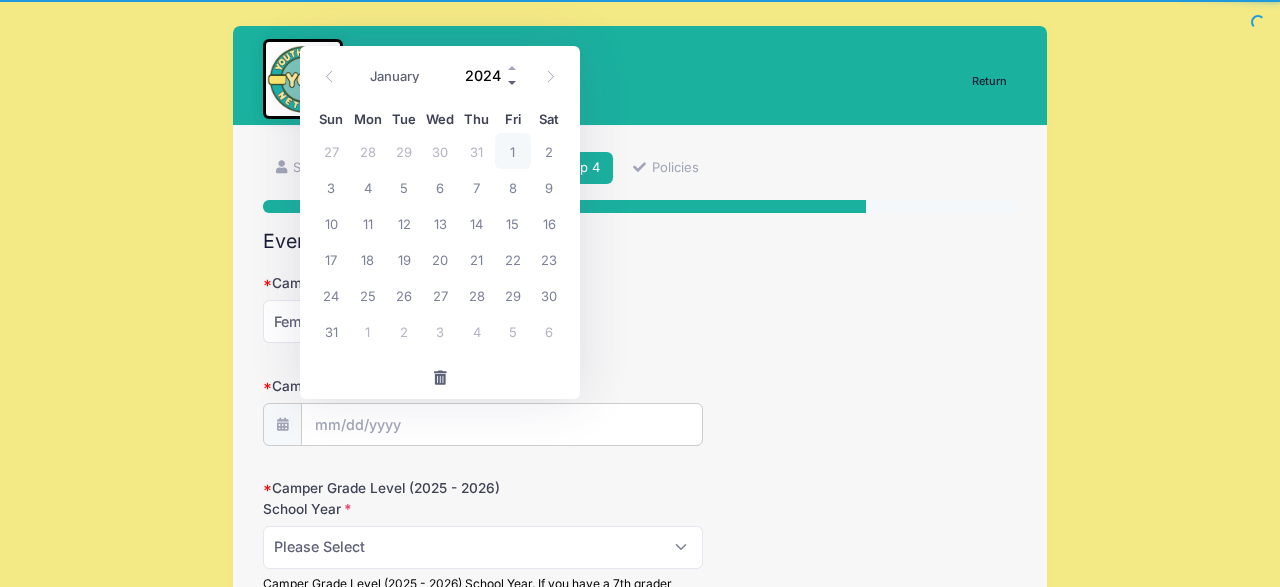 click at bounding box center (513, 82) 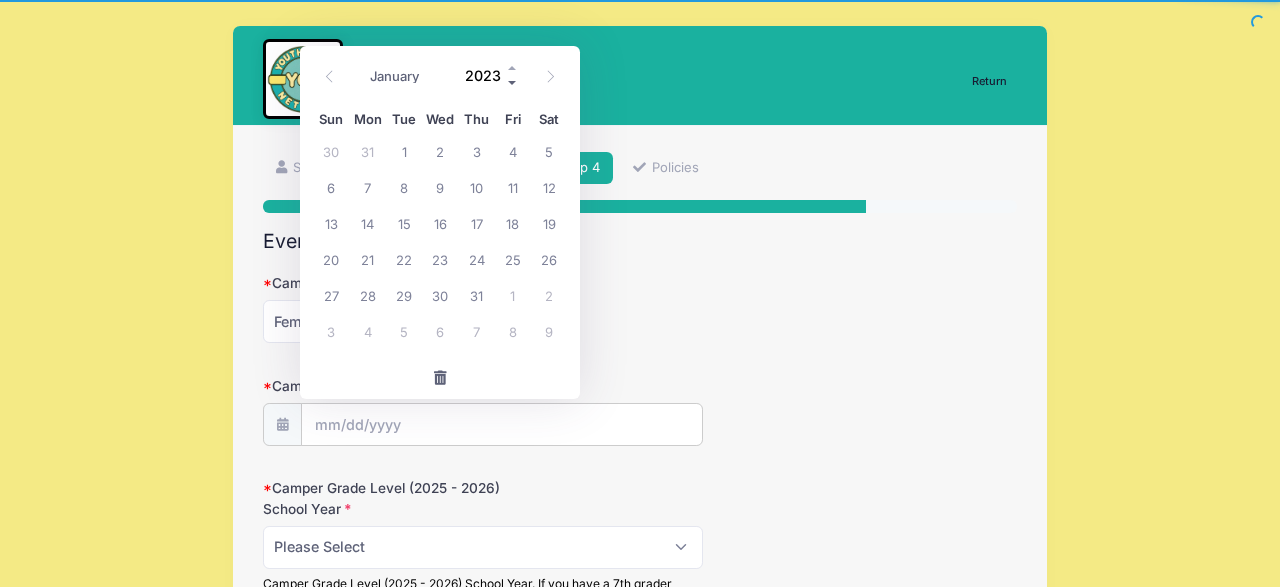 click at bounding box center (513, 82) 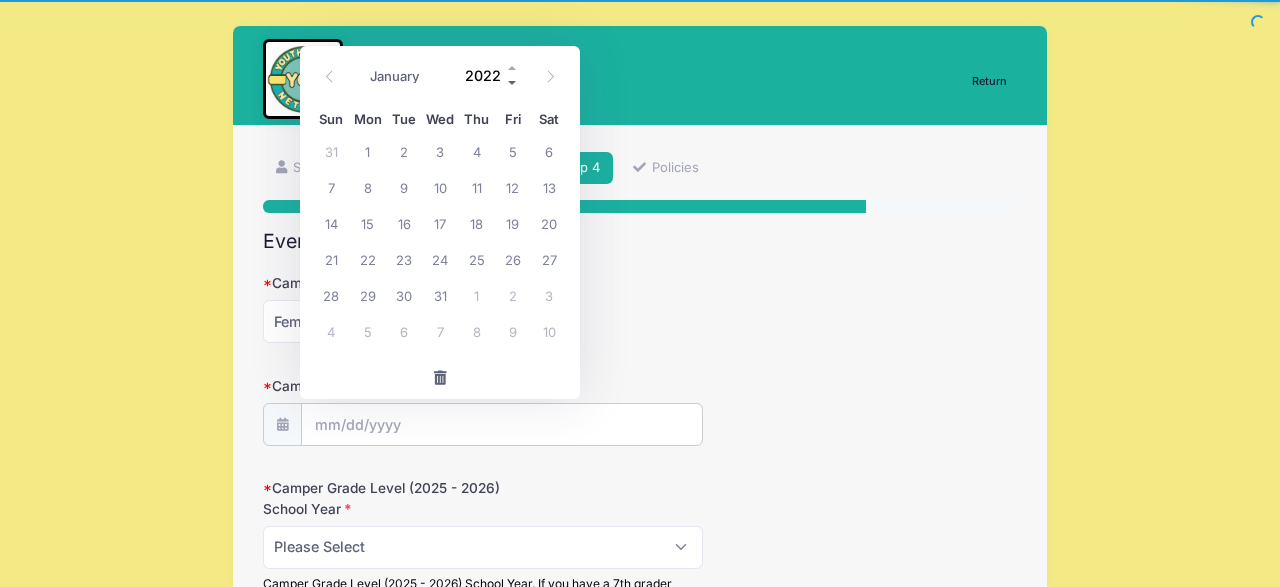 click at bounding box center (513, 82) 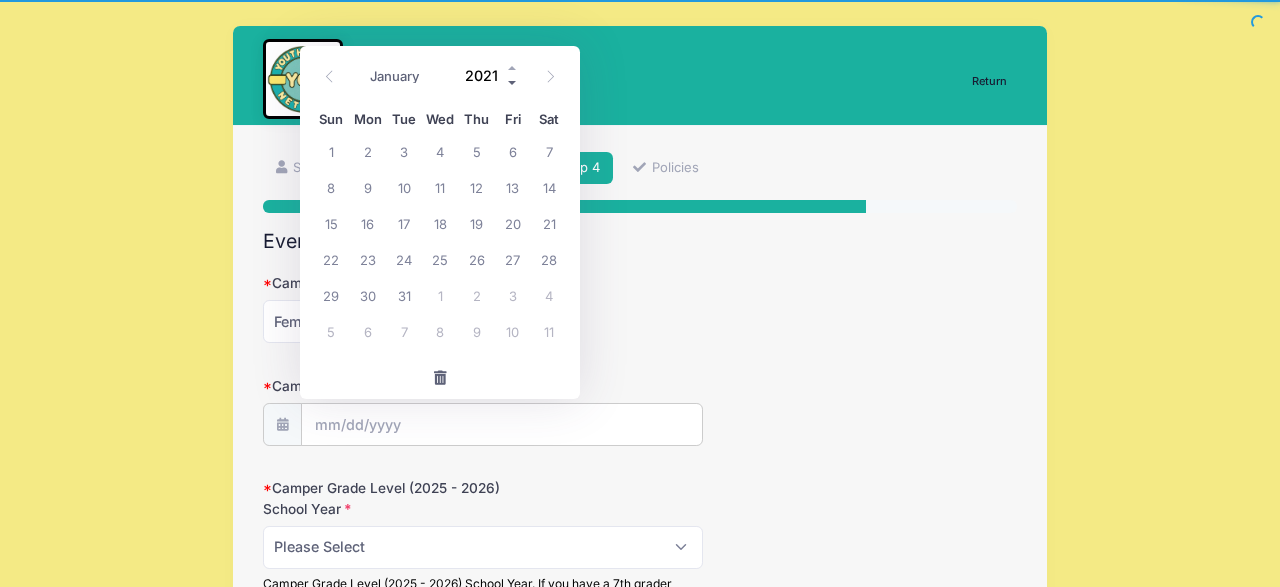 click at bounding box center (513, 82) 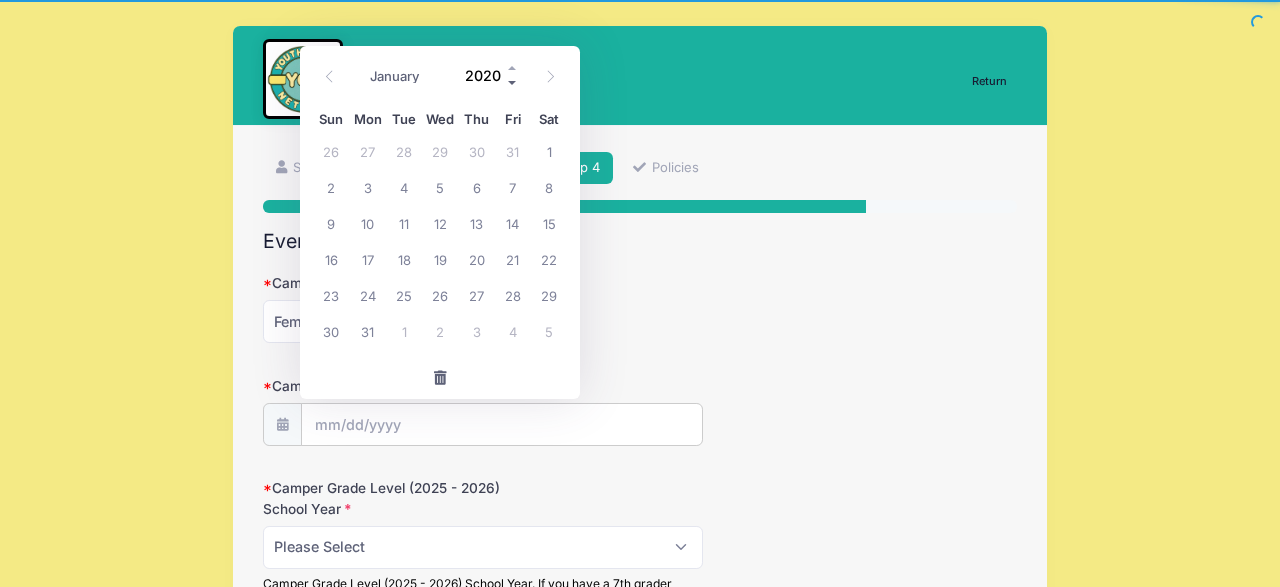click at bounding box center [513, 82] 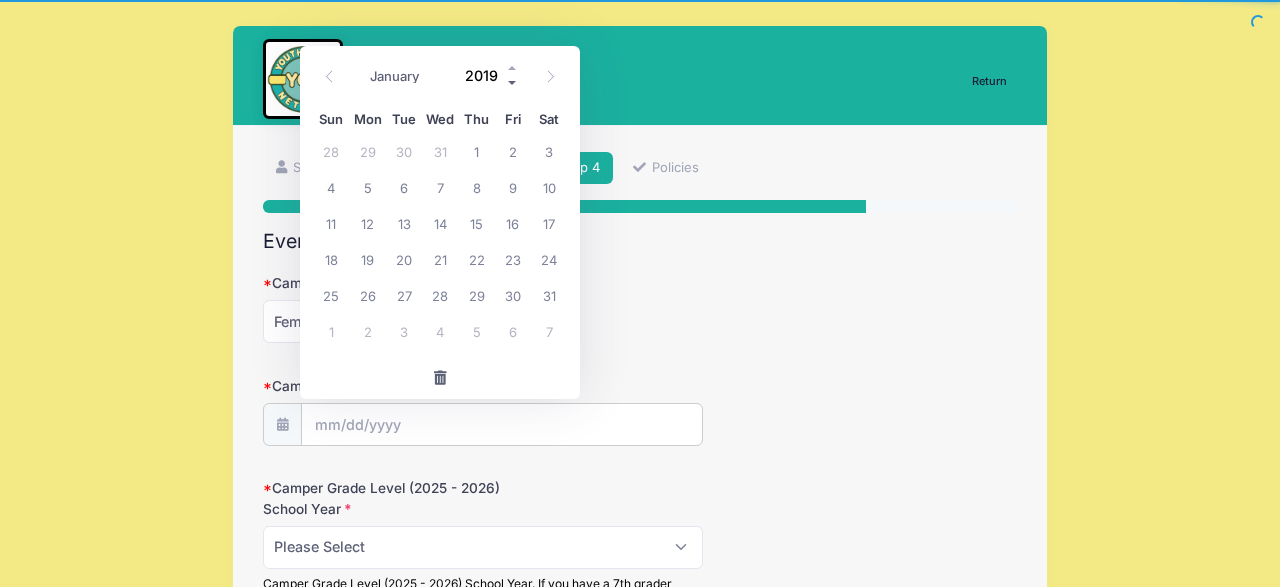 click at bounding box center (513, 82) 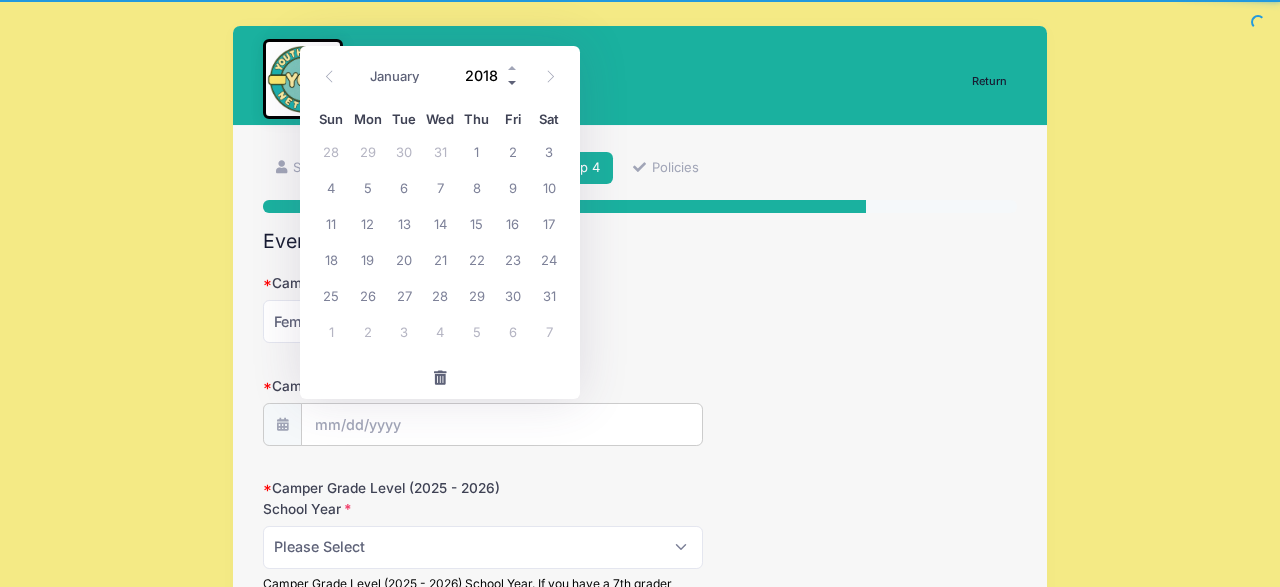 click at bounding box center [513, 82] 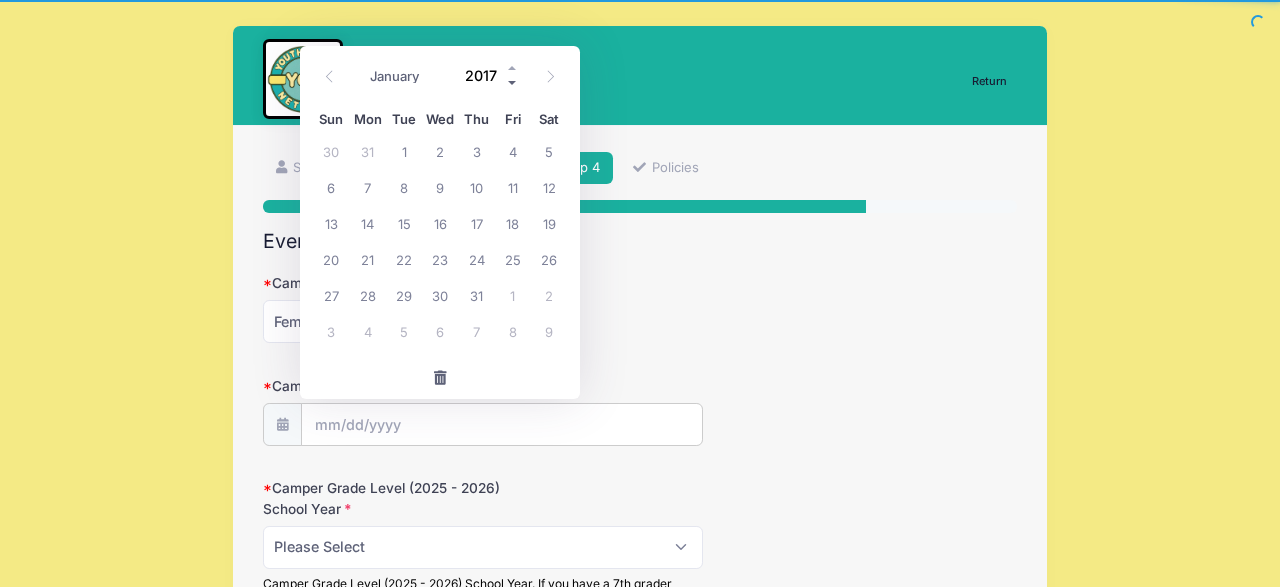 click at bounding box center (513, 82) 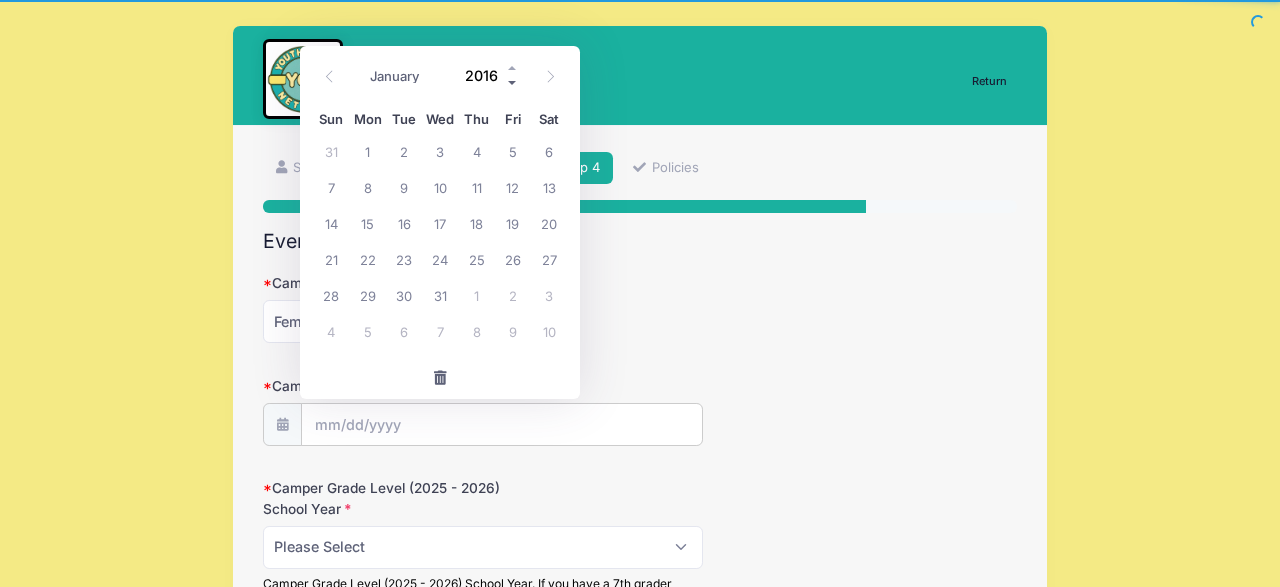 click at bounding box center (513, 82) 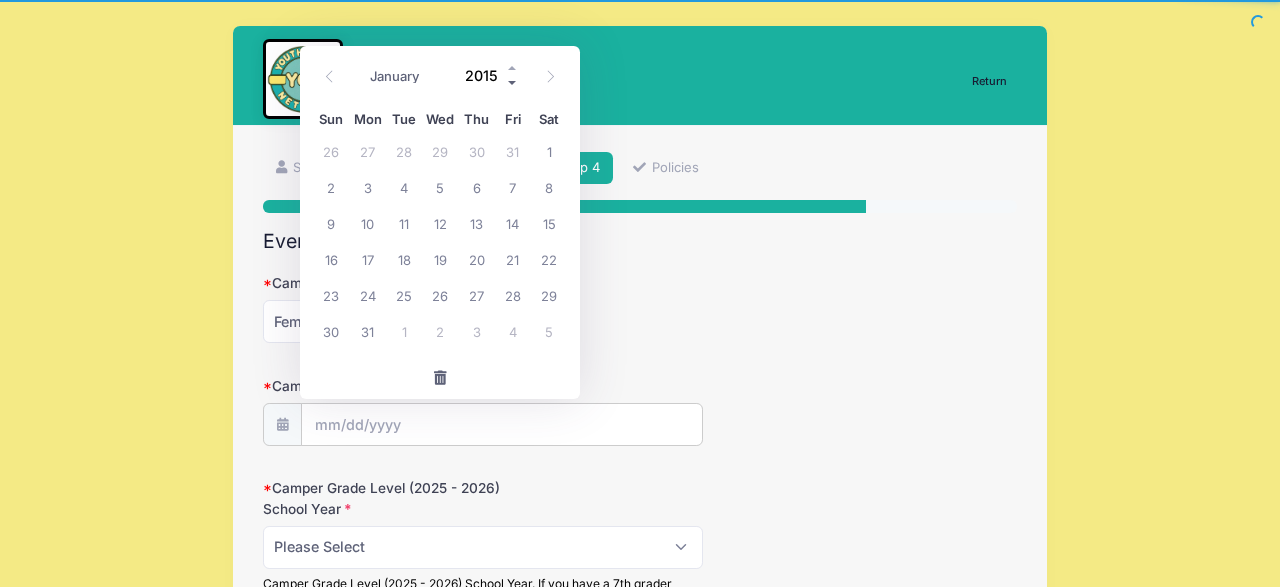 click at bounding box center [513, 82] 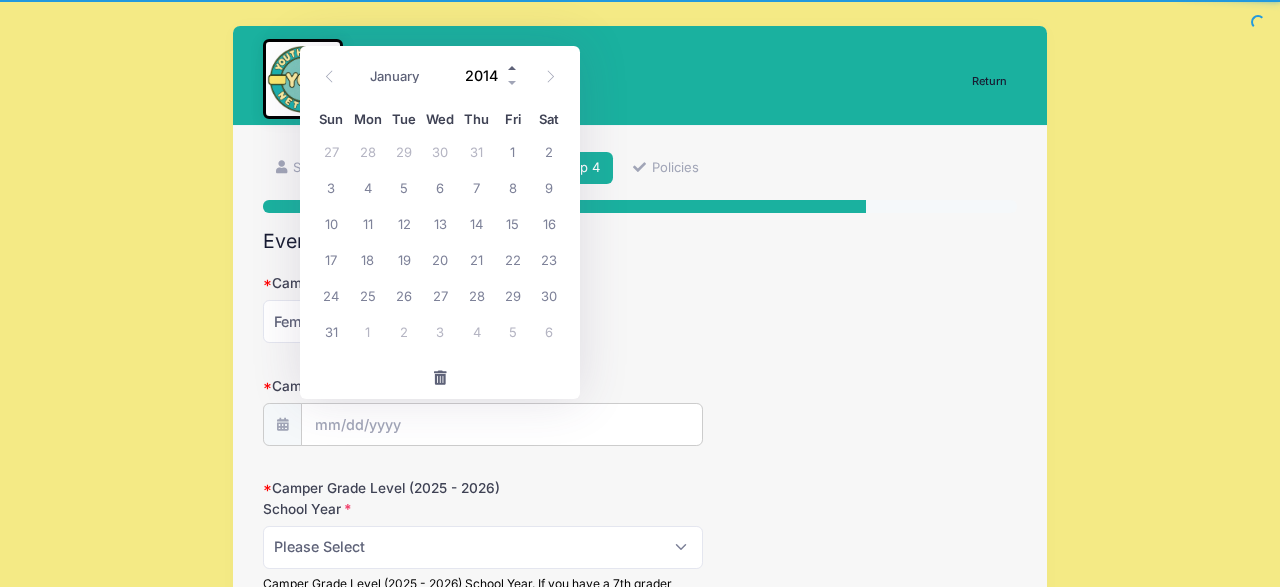 click at bounding box center (513, 67) 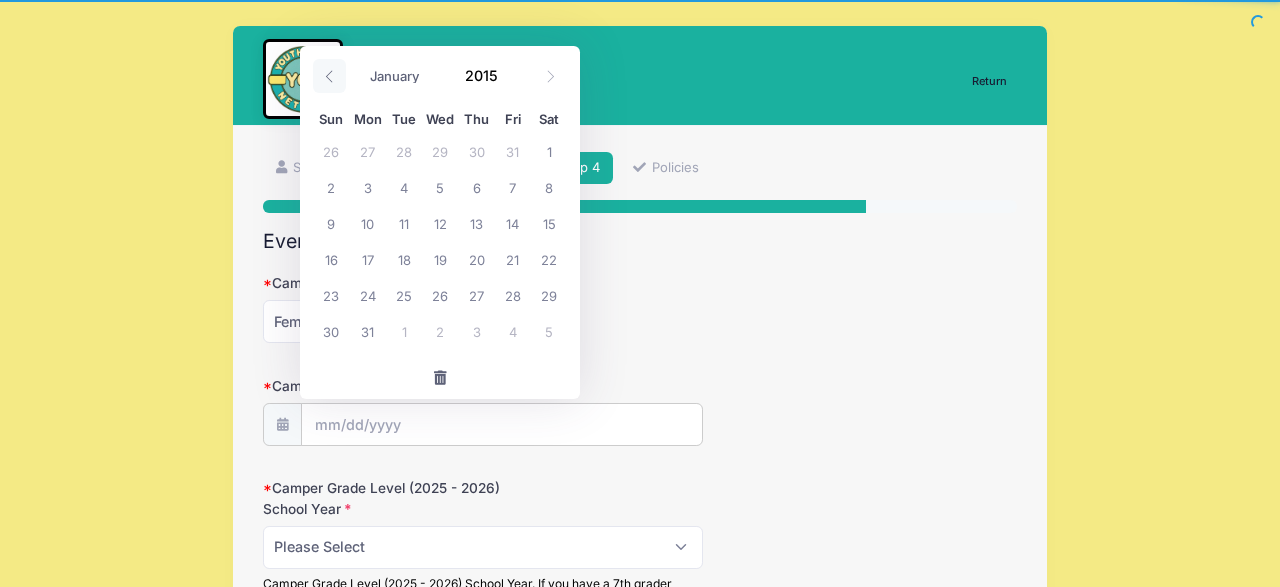 click at bounding box center (329, 76) 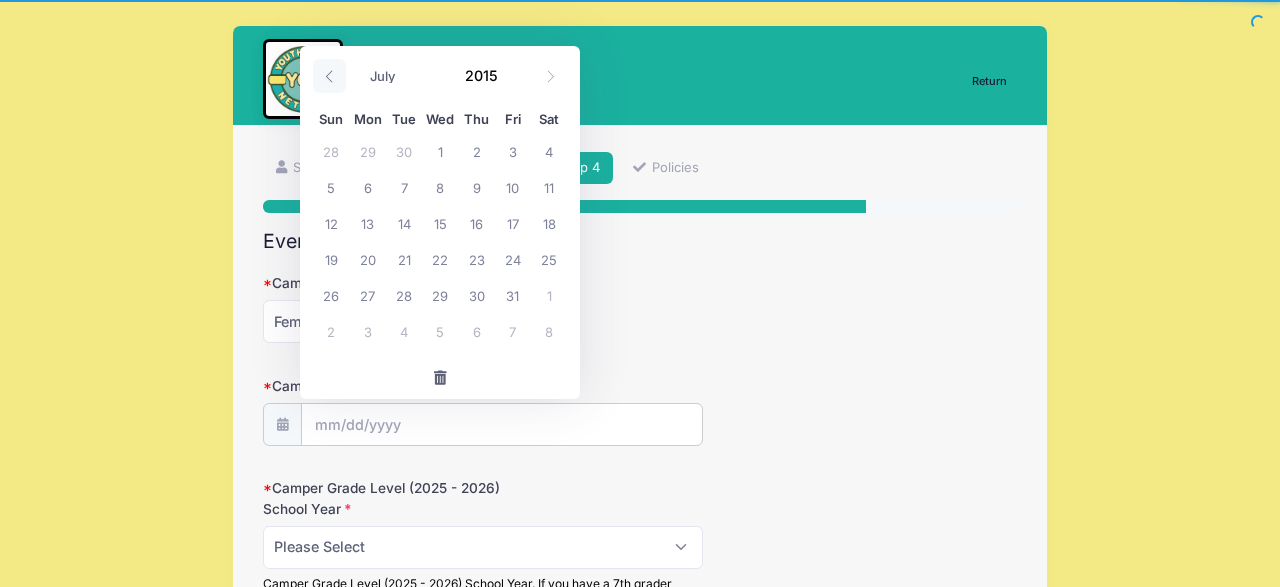 click at bounding box center [329, 76] 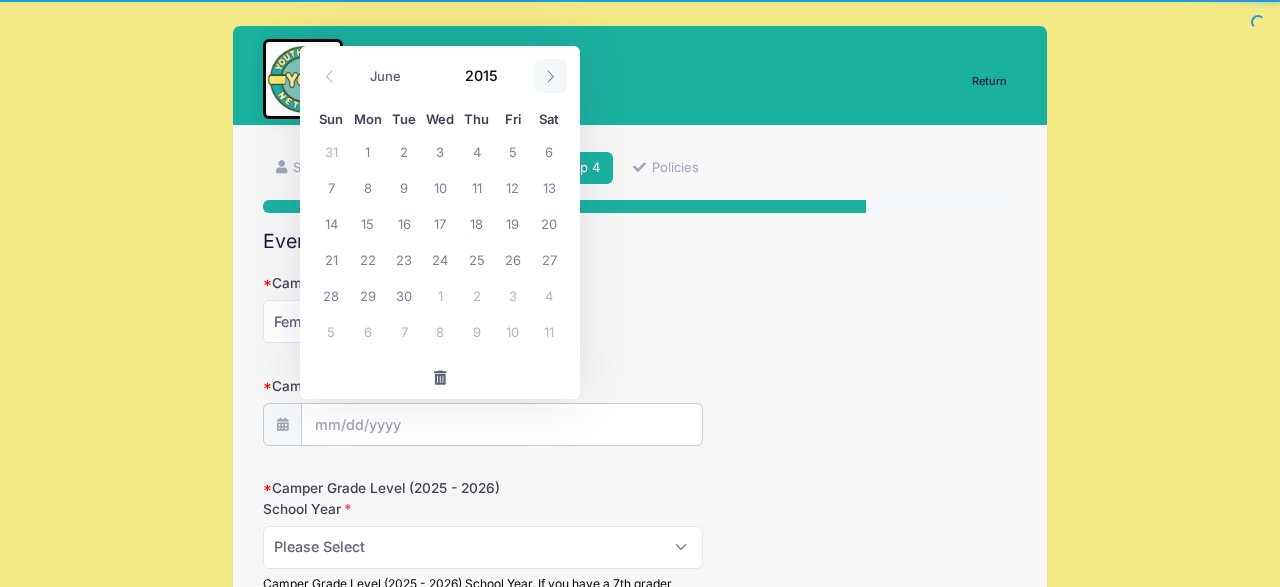 click 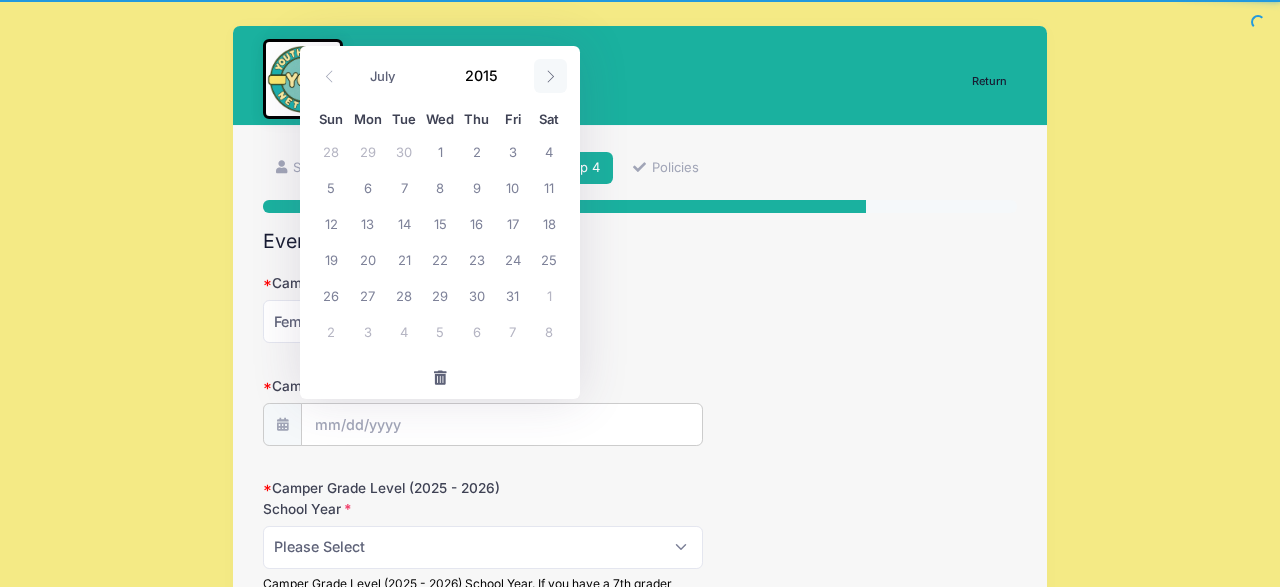 click 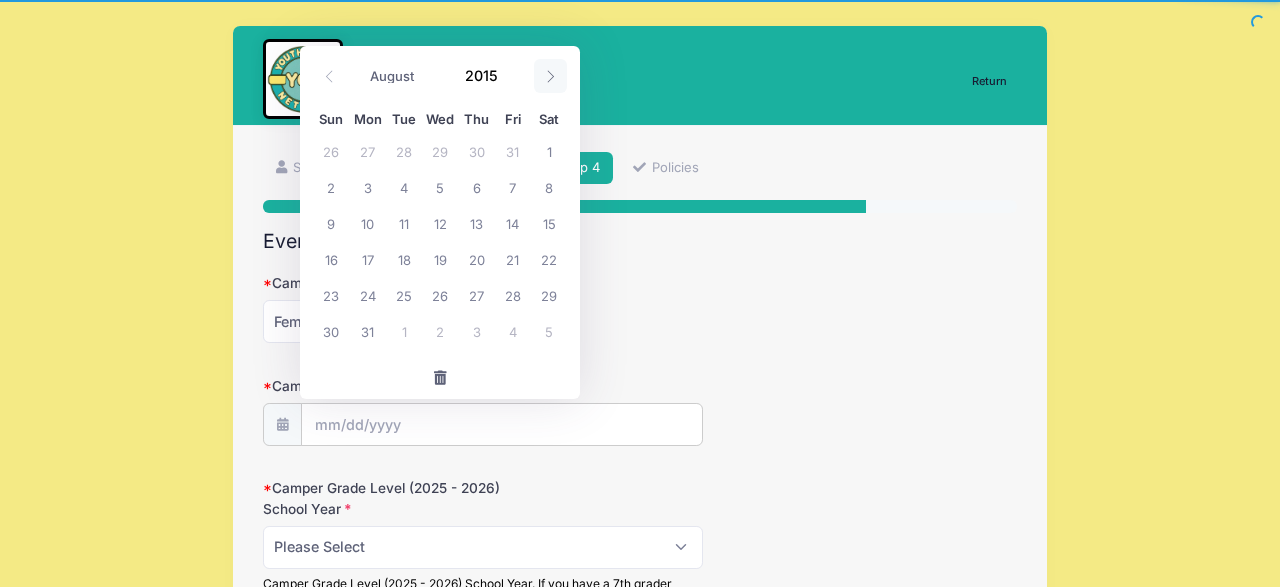 click 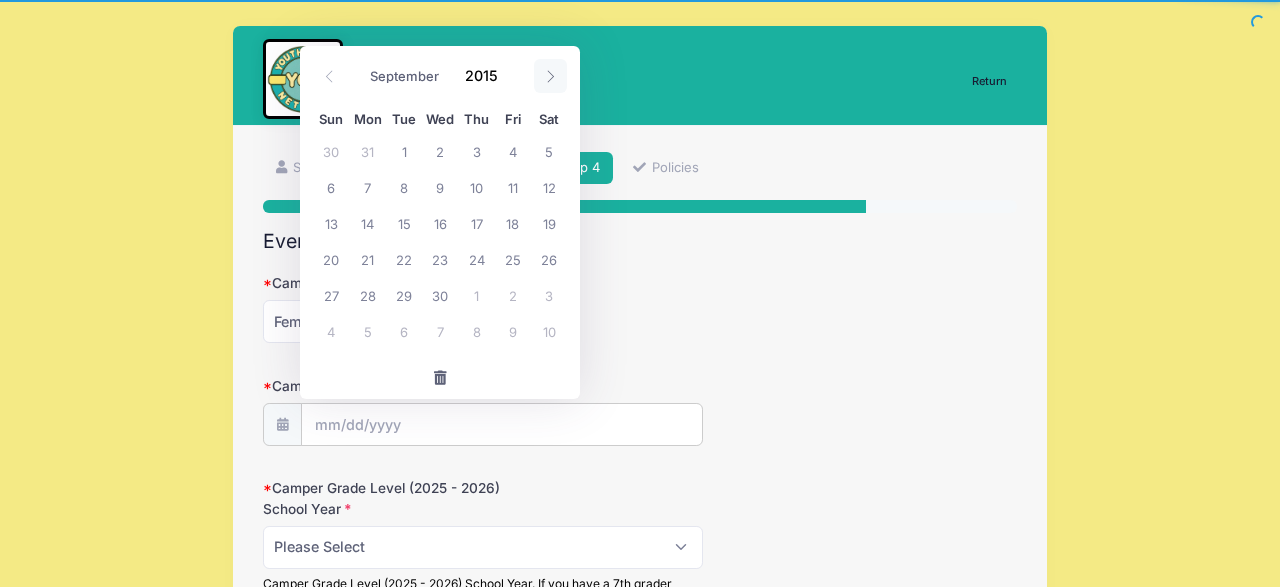 click 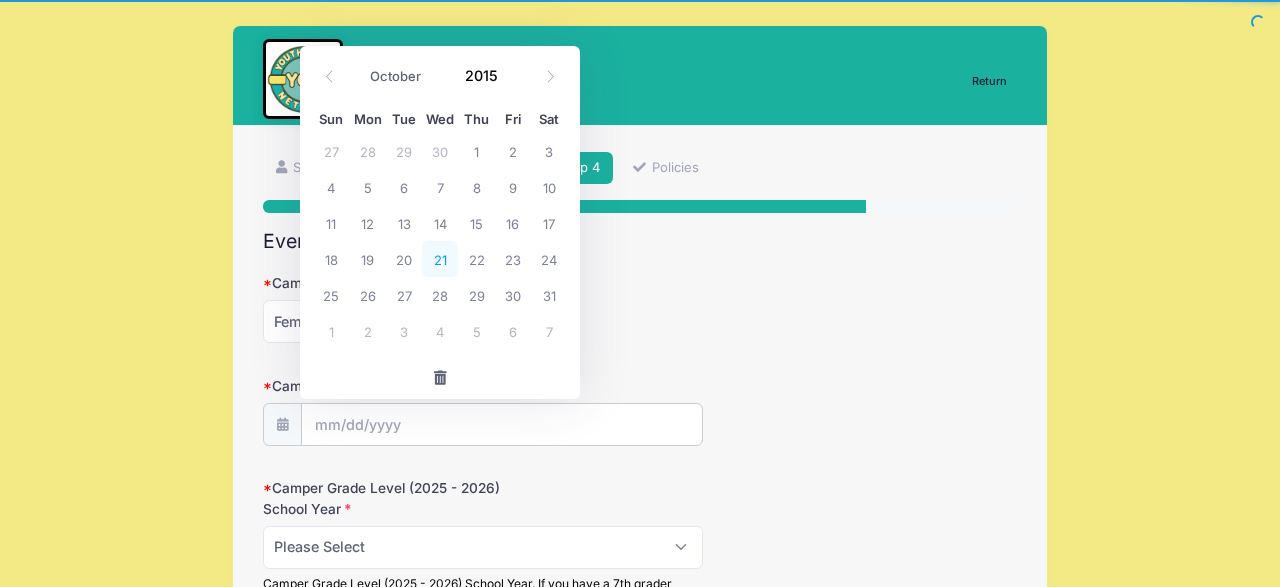 click on "21" at bounding box center [440, 259] 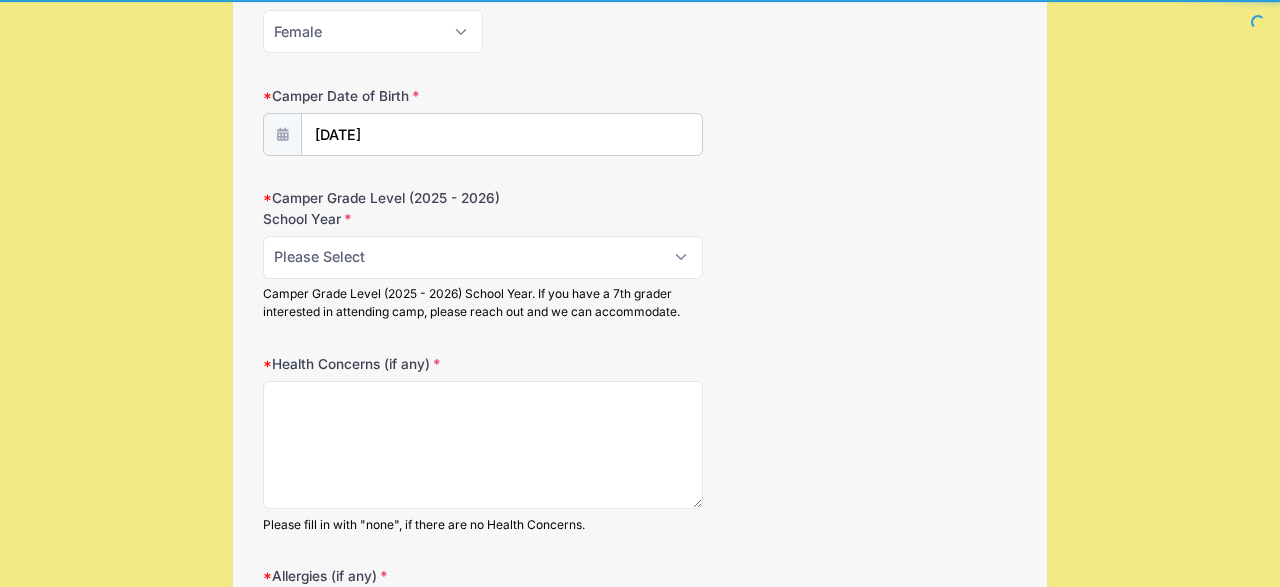 scroll, scrollTop: 316, scrollLeft: 0, axis: vertical 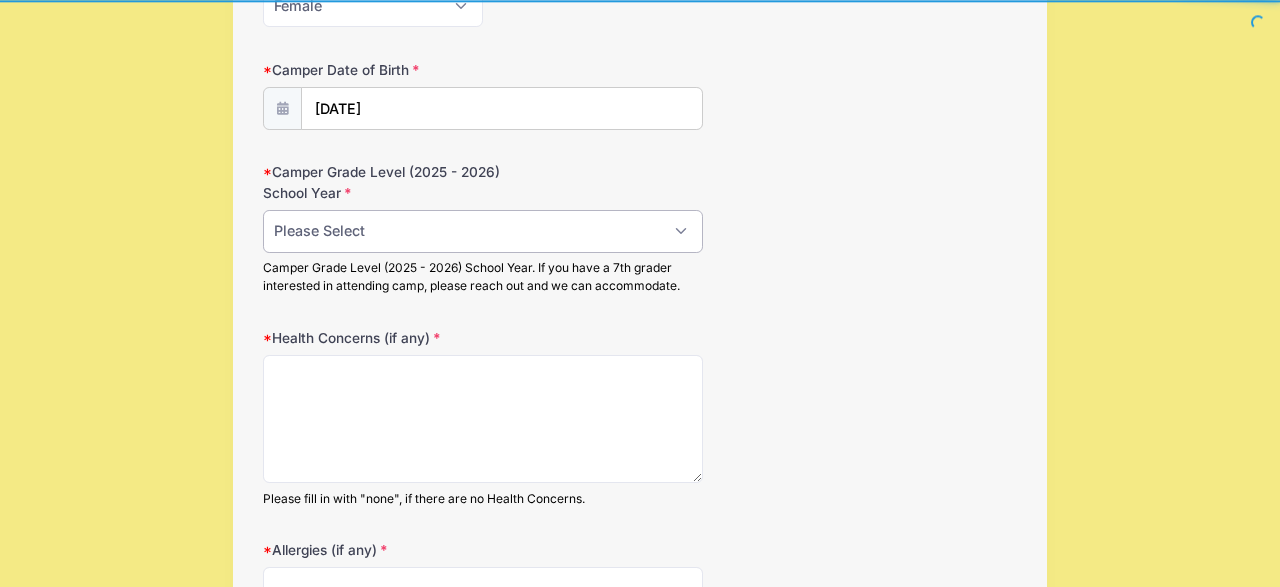 click on "Please Select K
1st
2nd
3rd
4th
5th
6th" at bounding box center [483, 231] 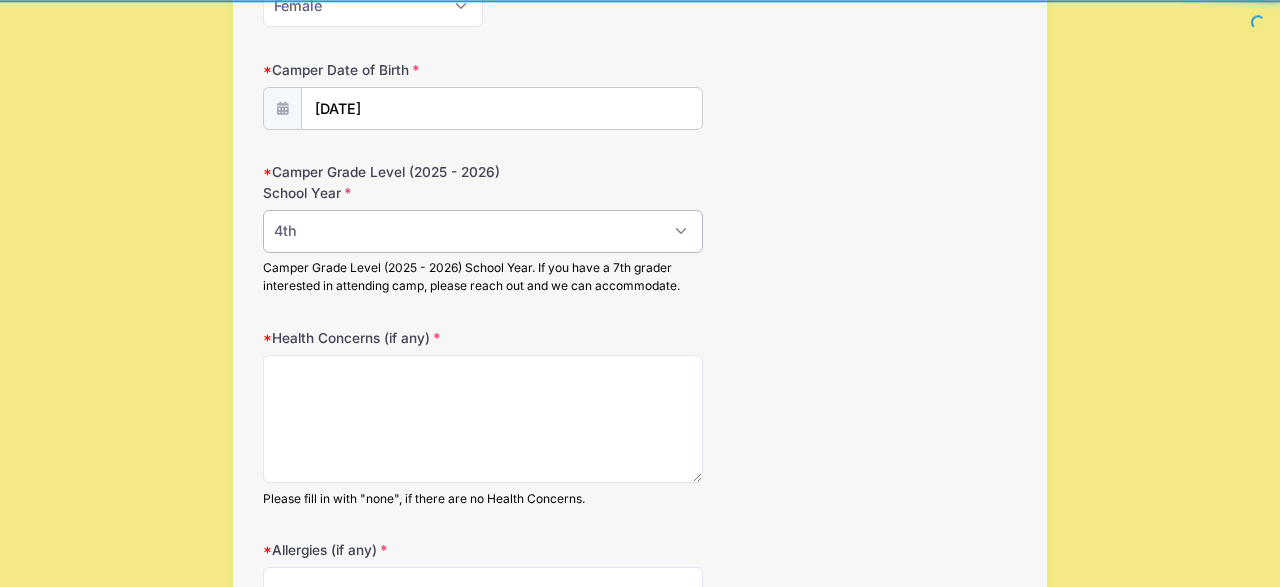 click on "4th" at bounding box center (0, 0) 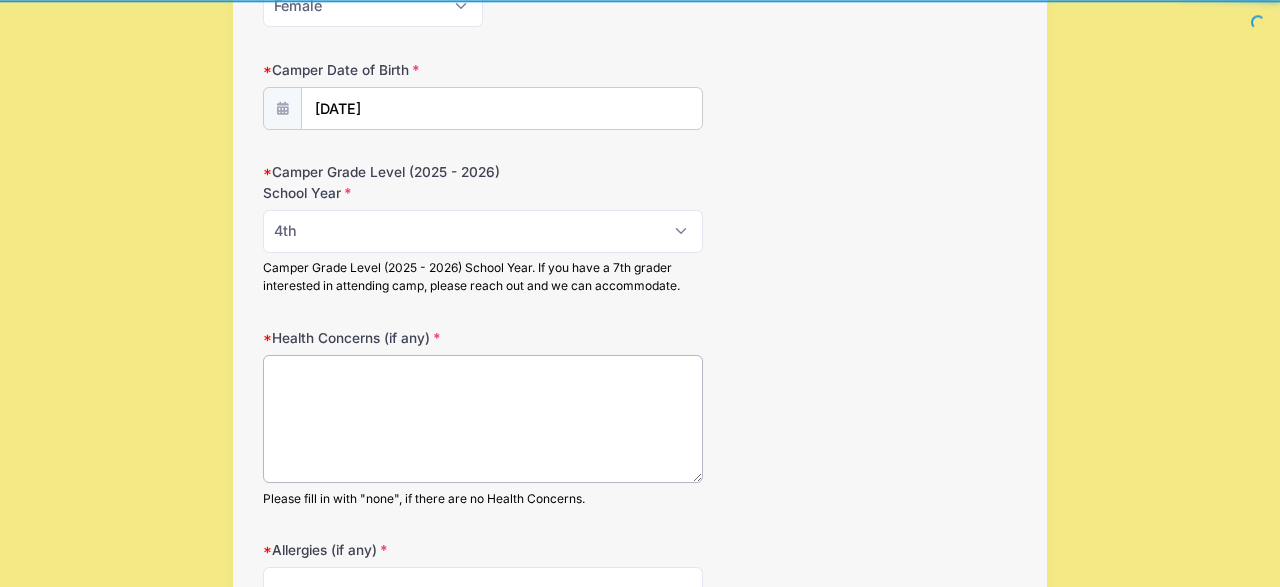 click on "Health Concerns (if any)" at bounding box center (483, 419) 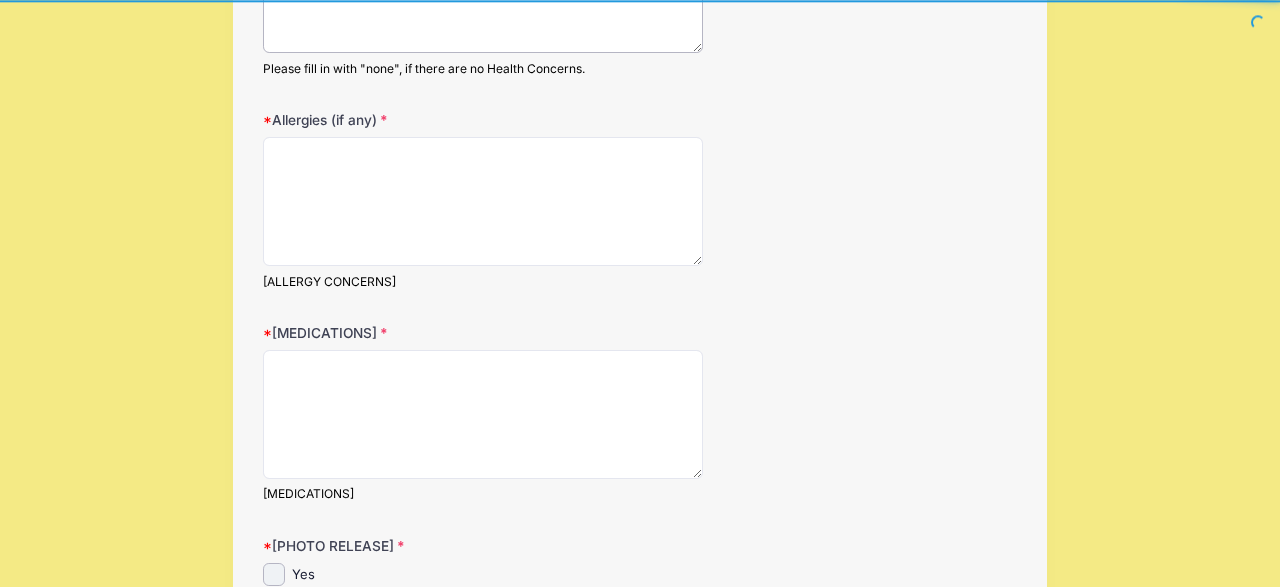 scroll, scrollTop: 773, scrollLeft: 0, axis: vertical 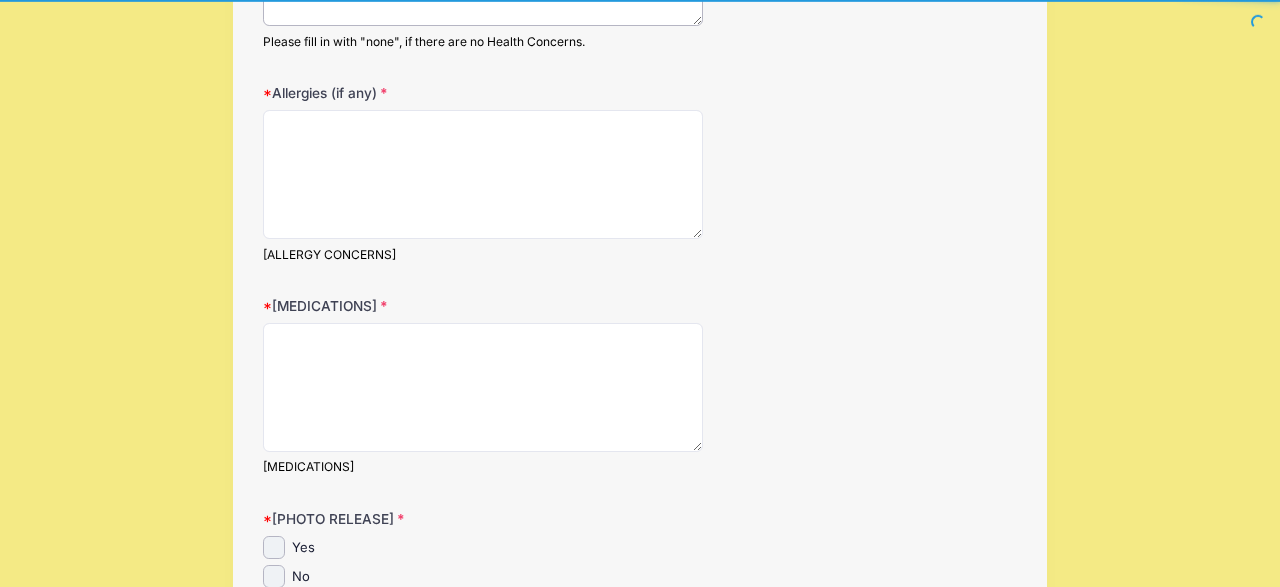 type on "N/A" 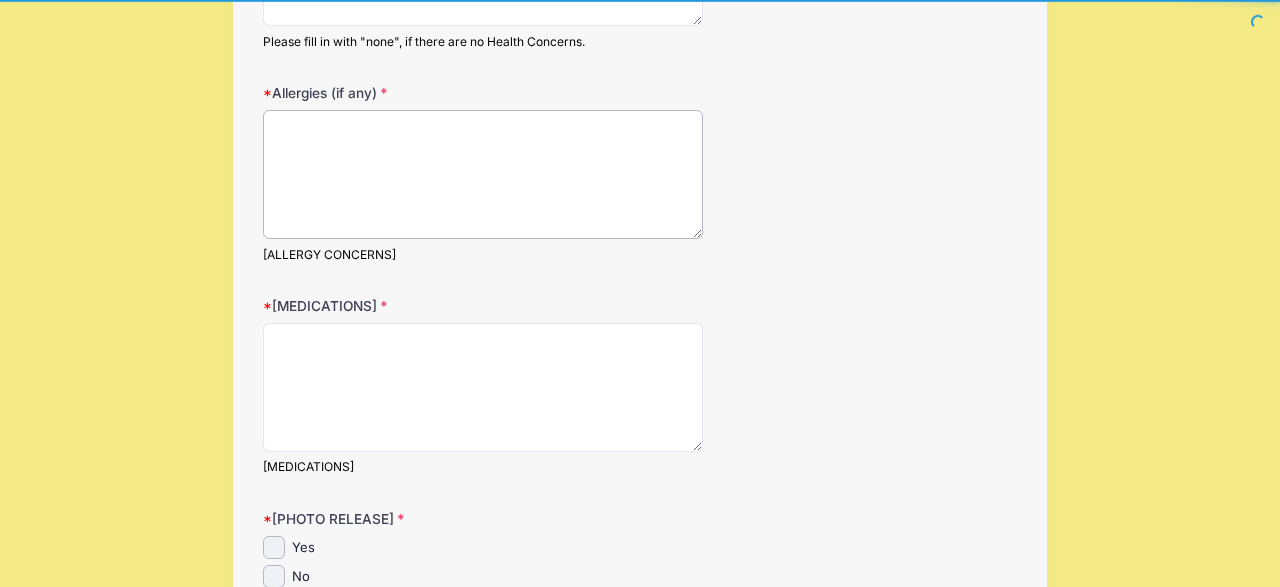 click on "Allergies (if any)" at bounding box center [483, 174] 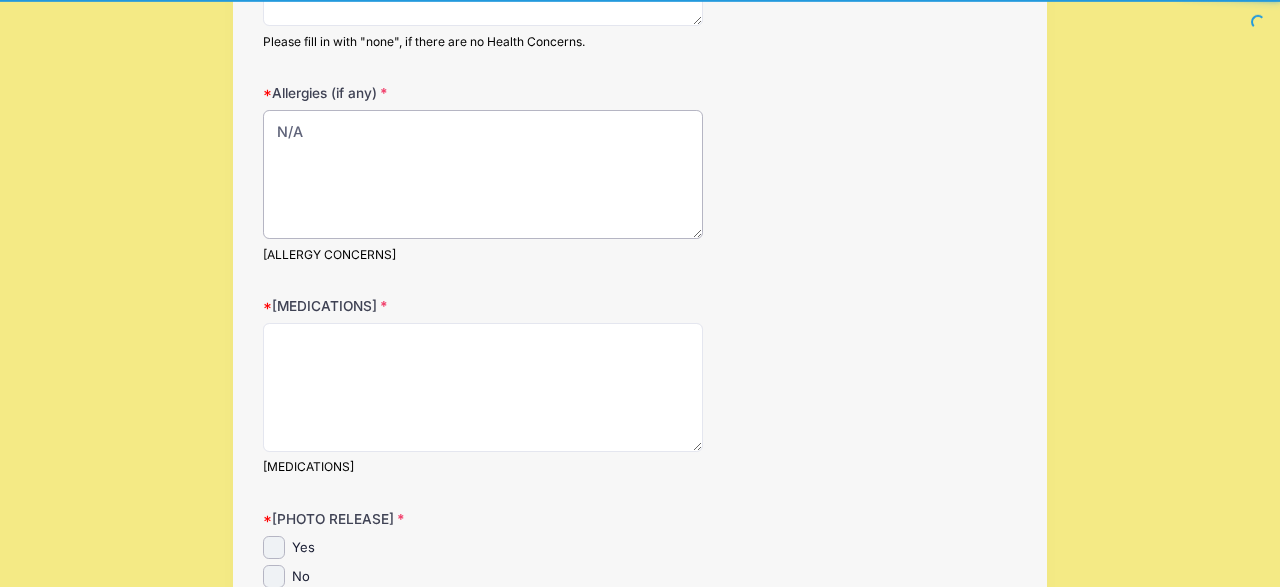 type on "N/A" 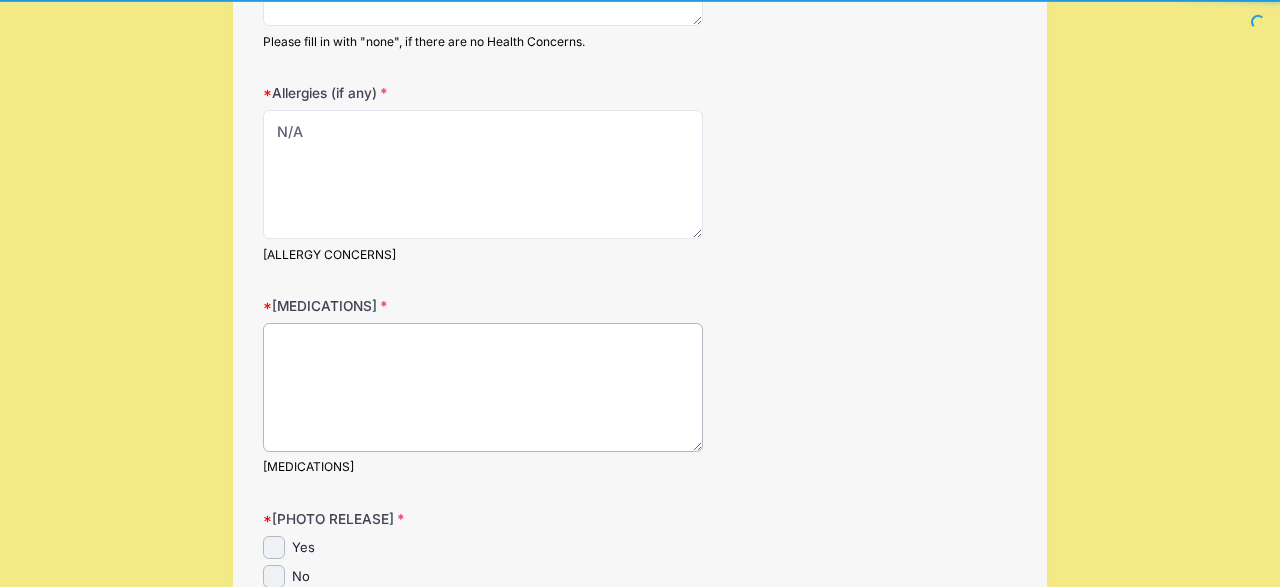 click on "Medications (if any)" at bounding box center [483, 387] 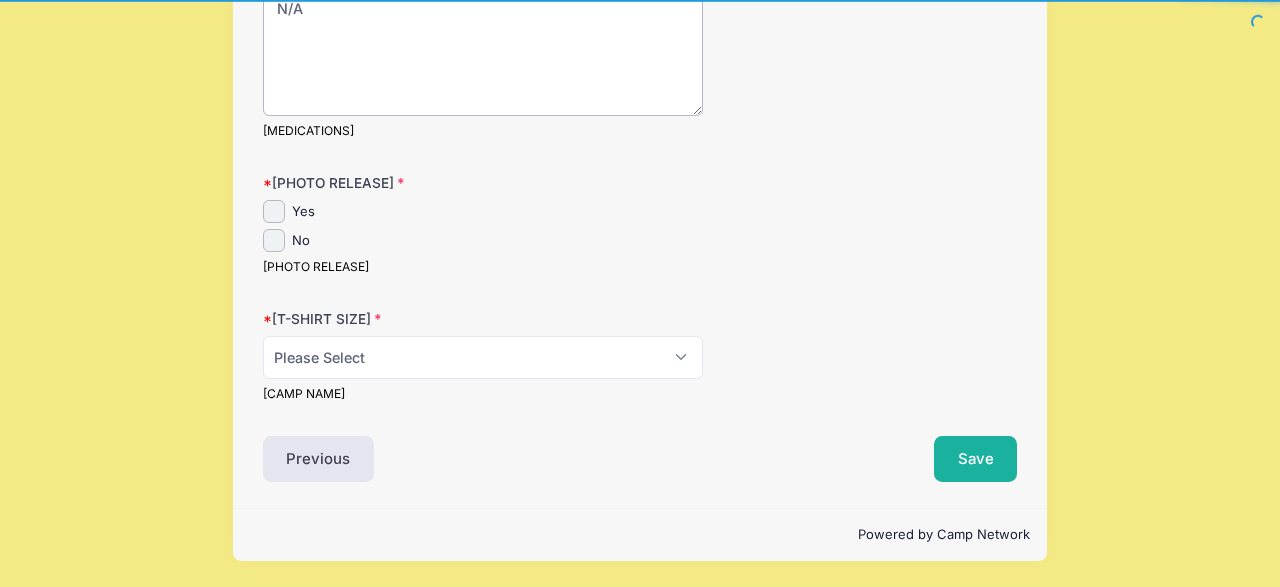 scroll, scrollTop: 1179, scrollLeft: 0, axis: vertical 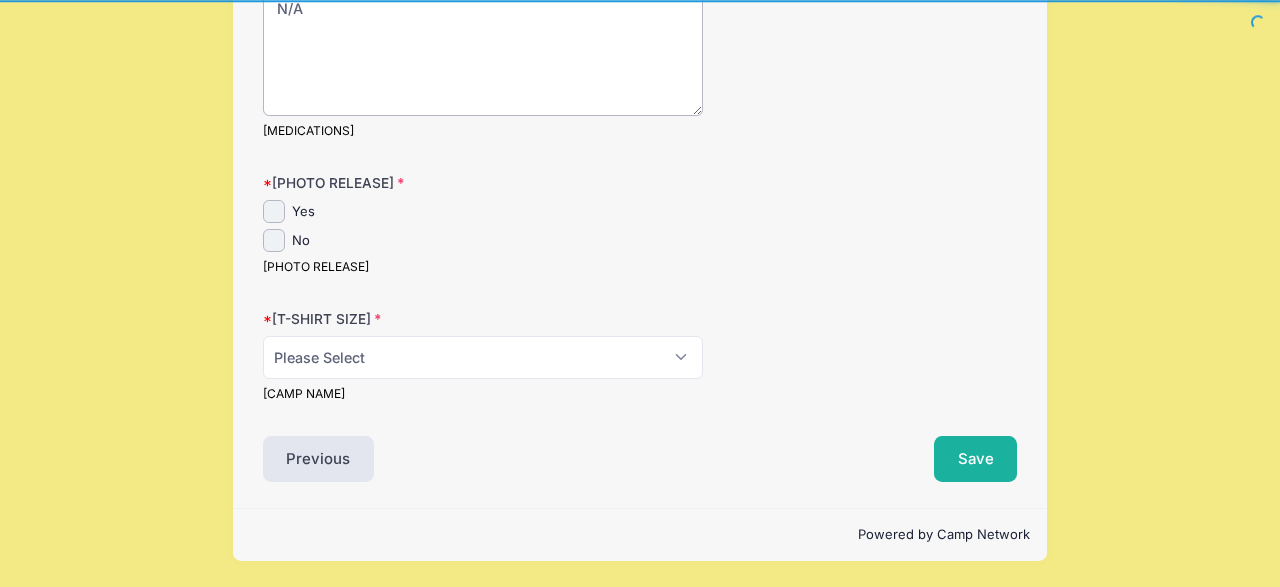 type on "N/A" 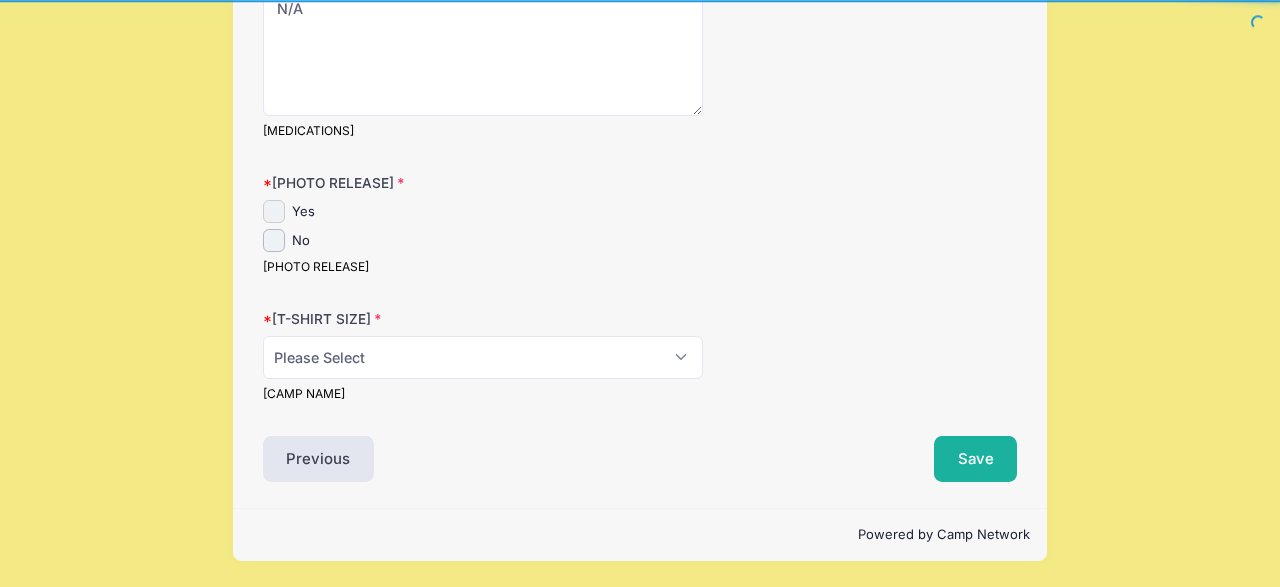 click on "Yes" at bounding box center (274, 211) 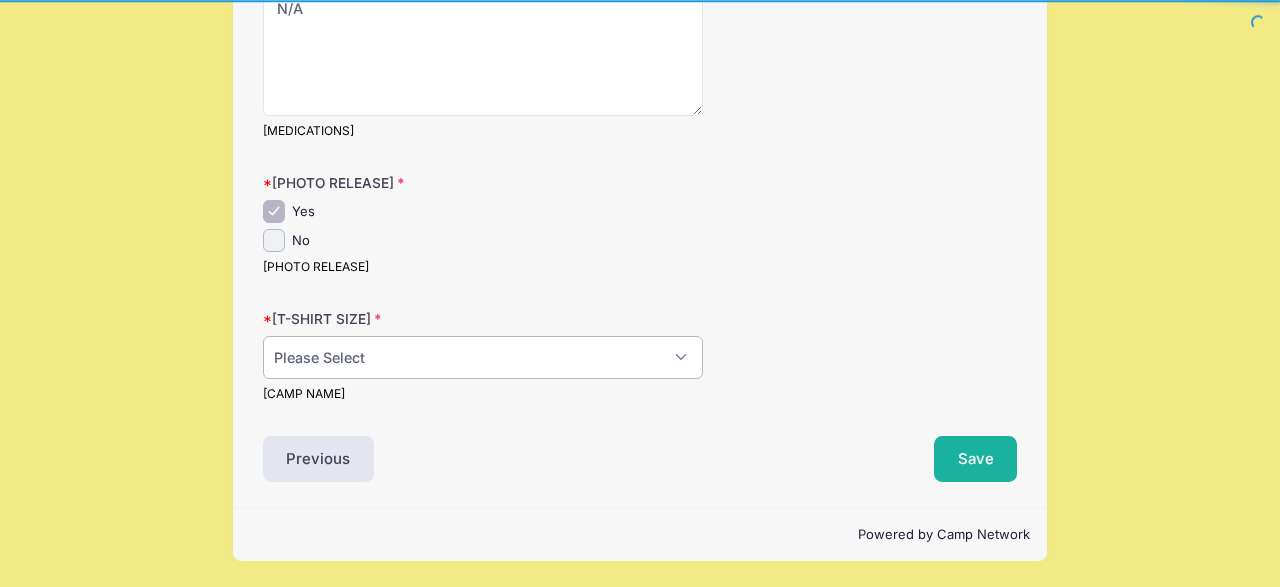 click on "Please Select YXS
YS
YM
YL
YXL
AS
AM" at bounding box center [483, 357] 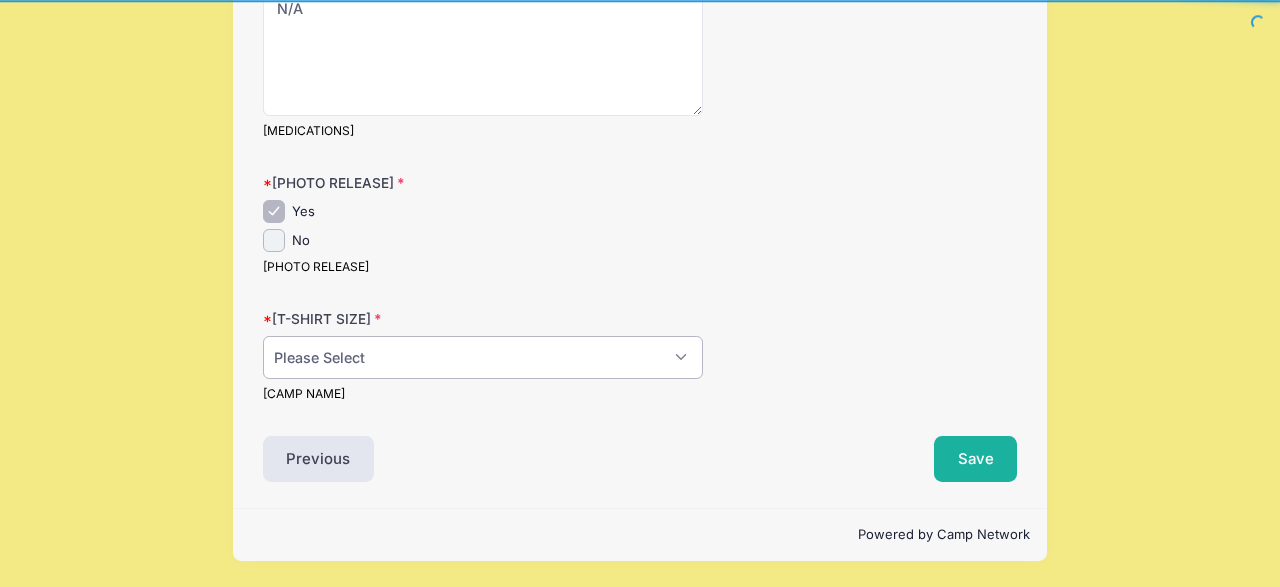 select on "YM" 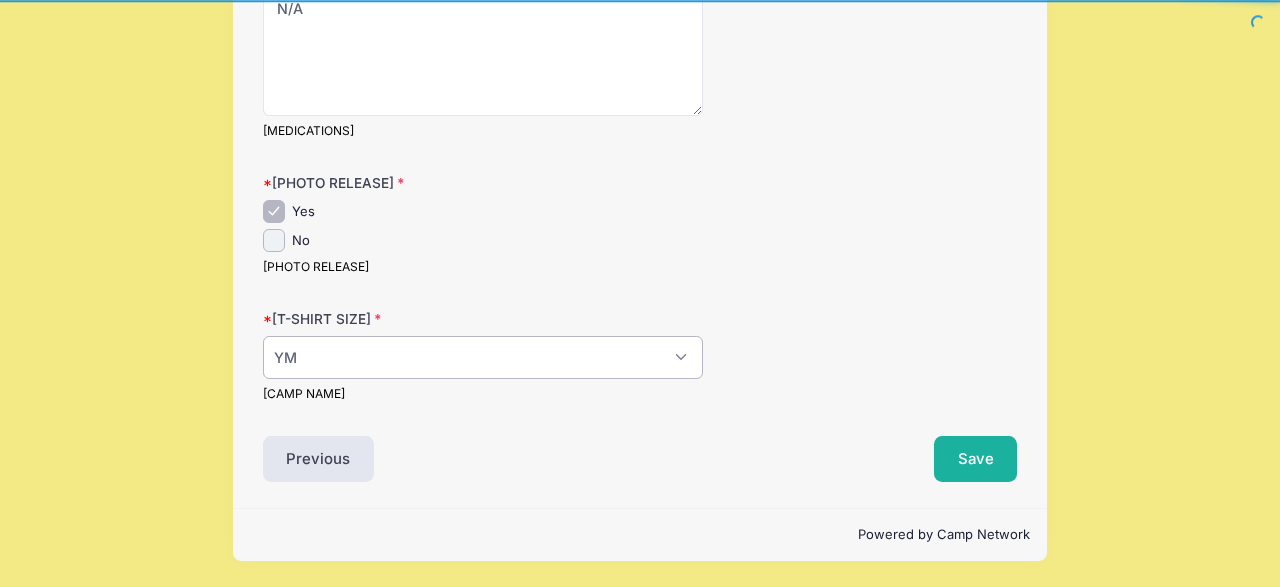 click on "YM" at bounding box center [0, 0] 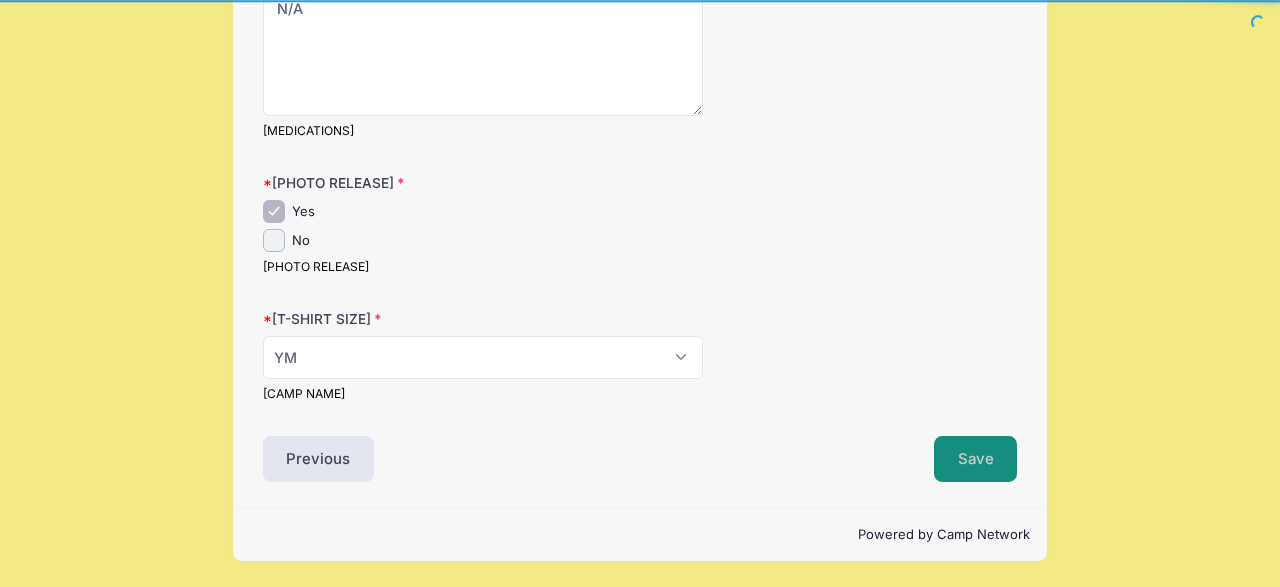 click on "Save" at bounding box center [976, 459] 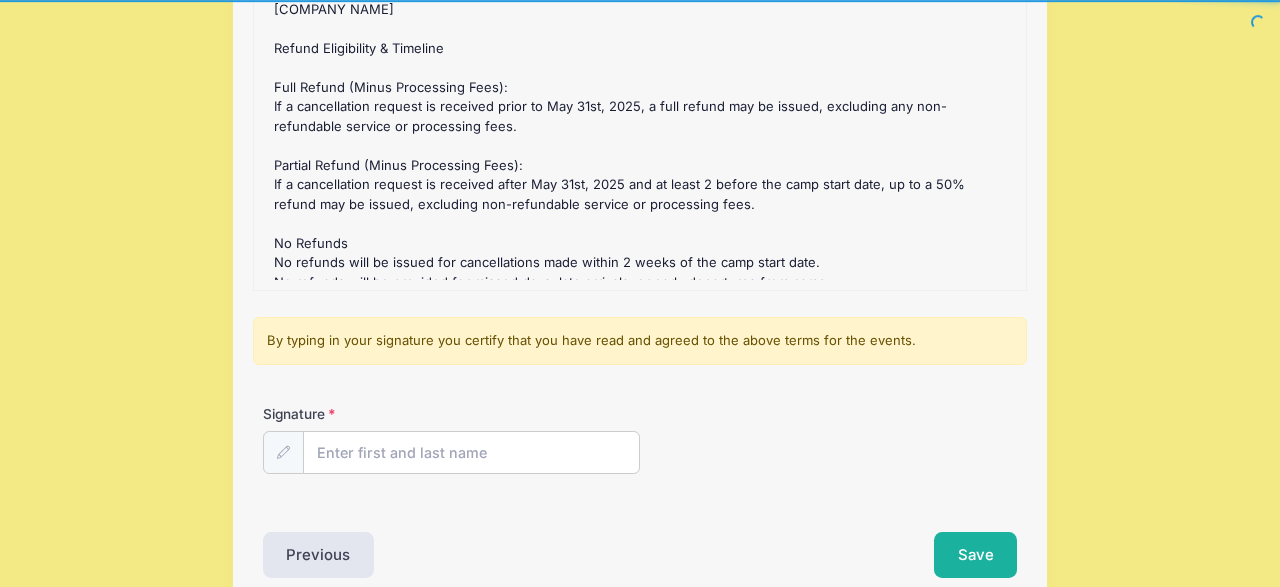 scroll, scrollTop: 306, scrollLeft: 0, axis: vertical 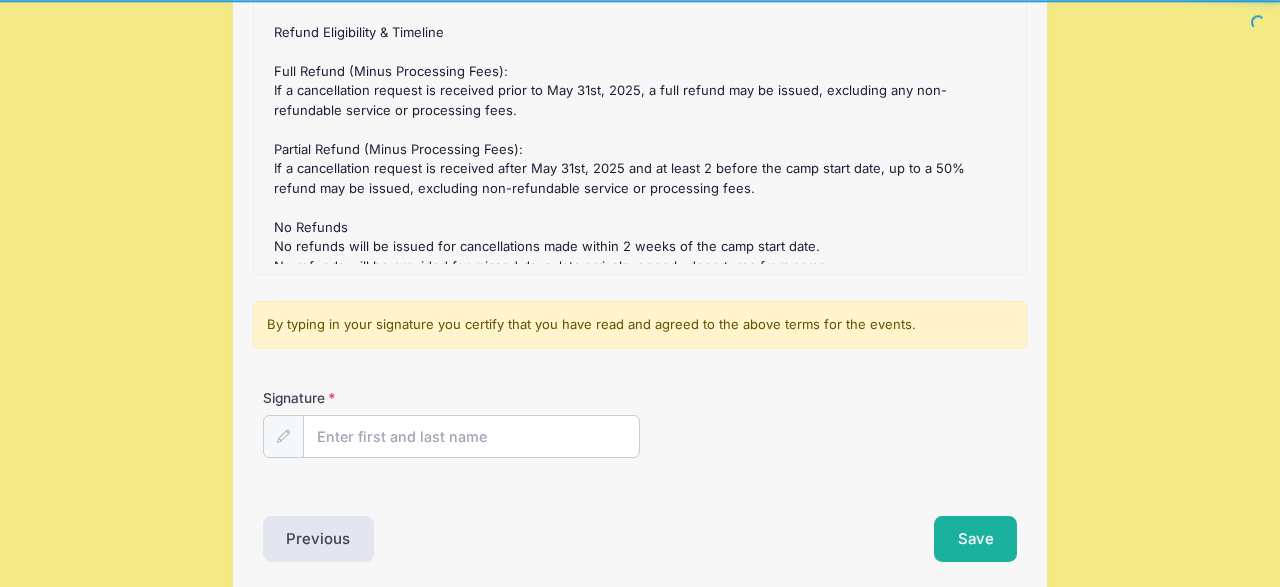 click on "Signature" at bounding box center (640, 423) 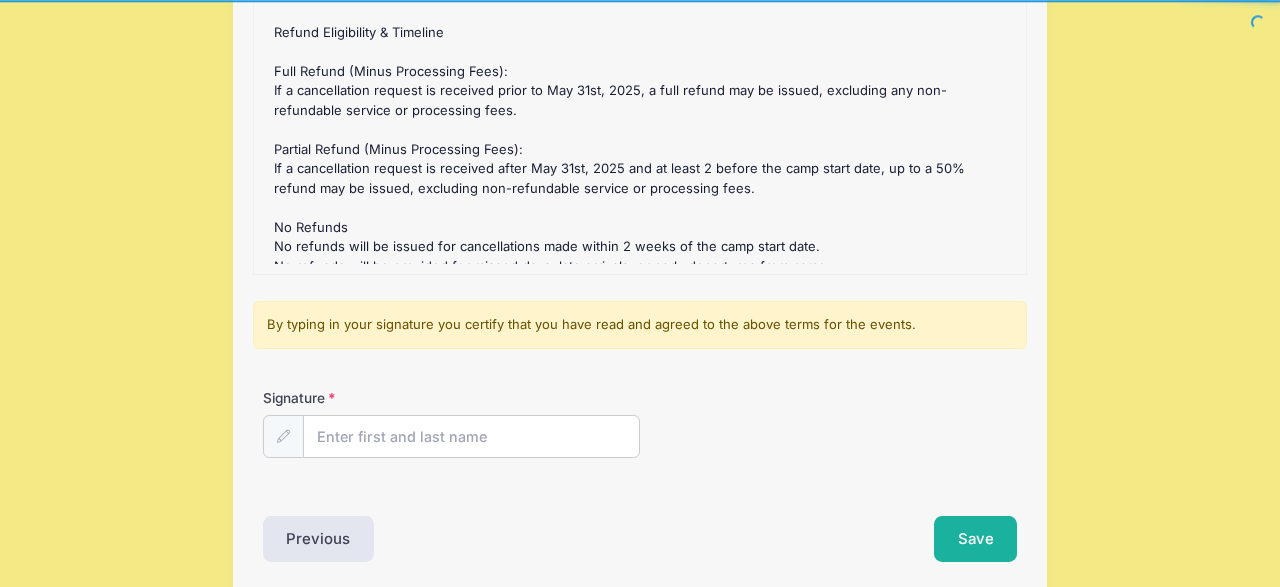 click on "Signature" at bounding box center (471, 436) 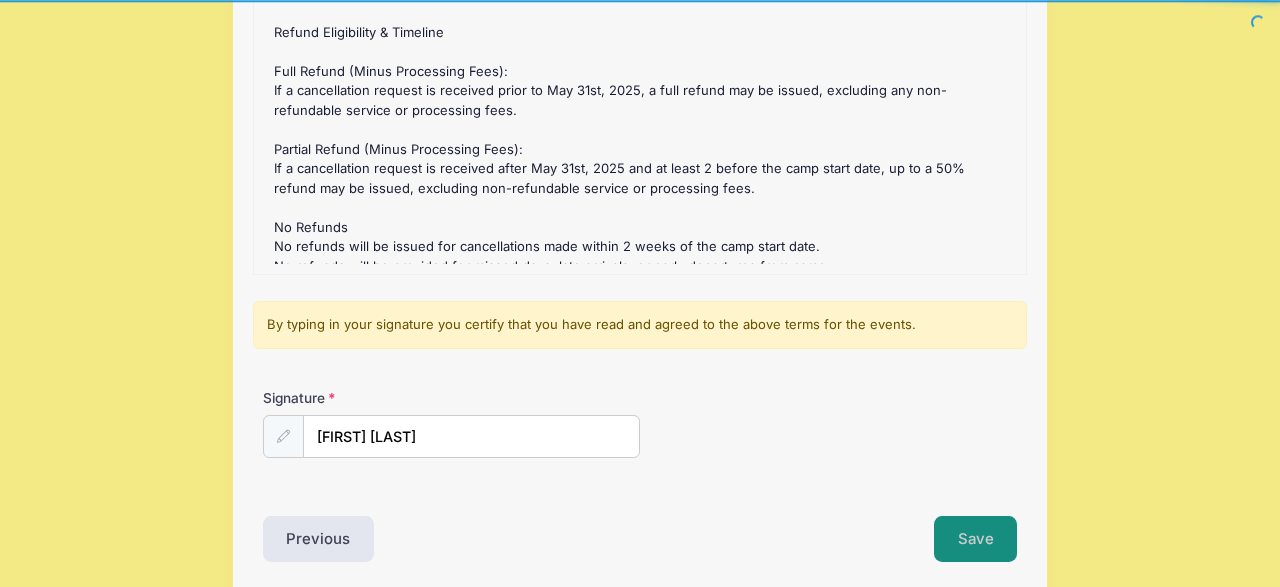 type on "Rachel K Waldner" 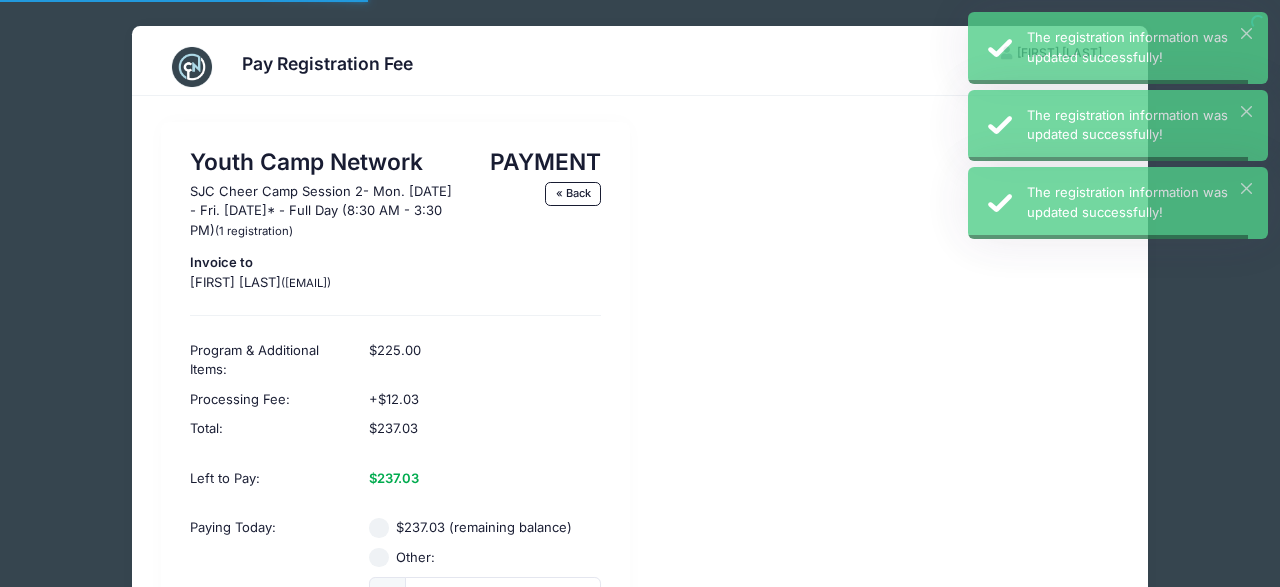 scroll, scrollTop: 0, scrollLeft: 0, axis: both 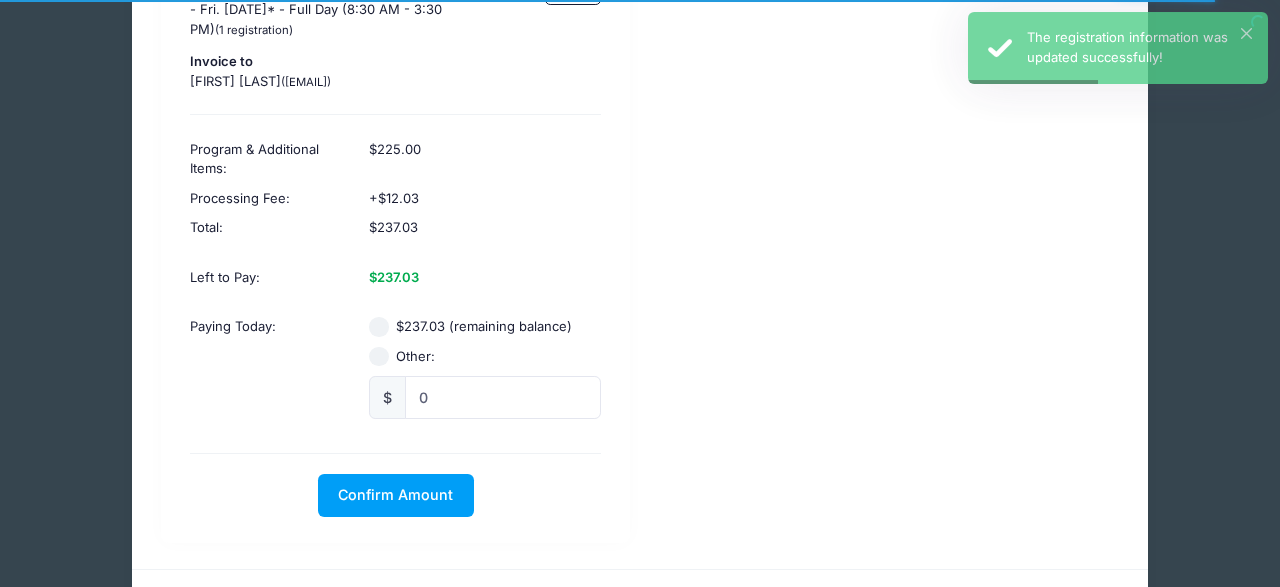 click on "$237.03 (remaining balance)" at bounding box center (379, 327) 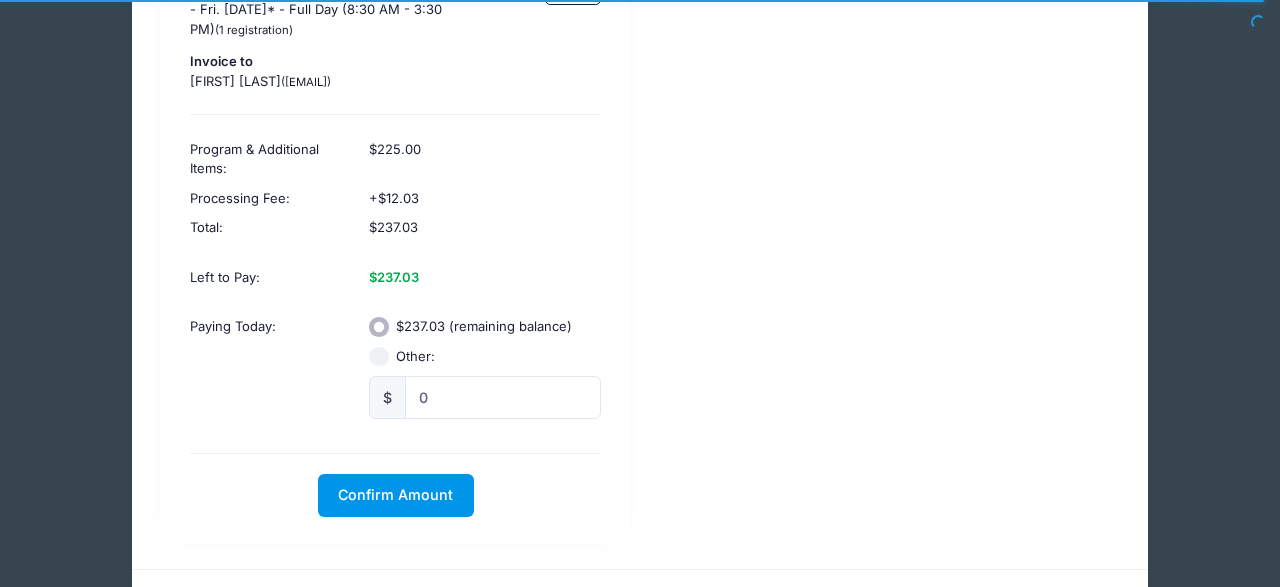 click on "Confirm Amount" at bounding box center (395, 494) 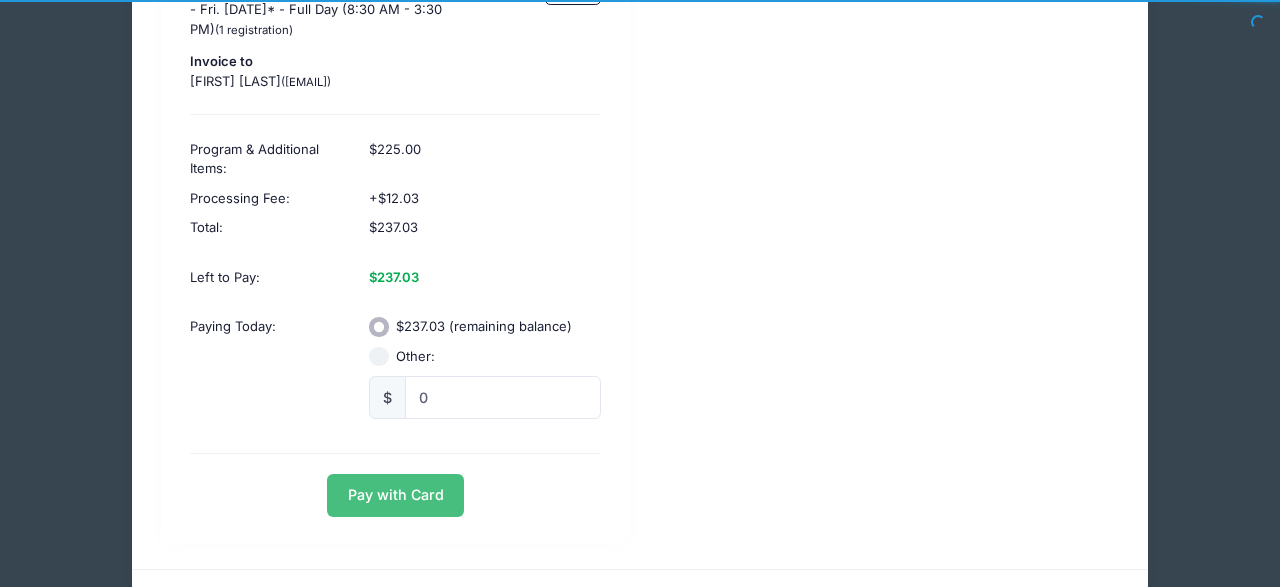 click on "Pay with Card" at bounding box center (395, 495) 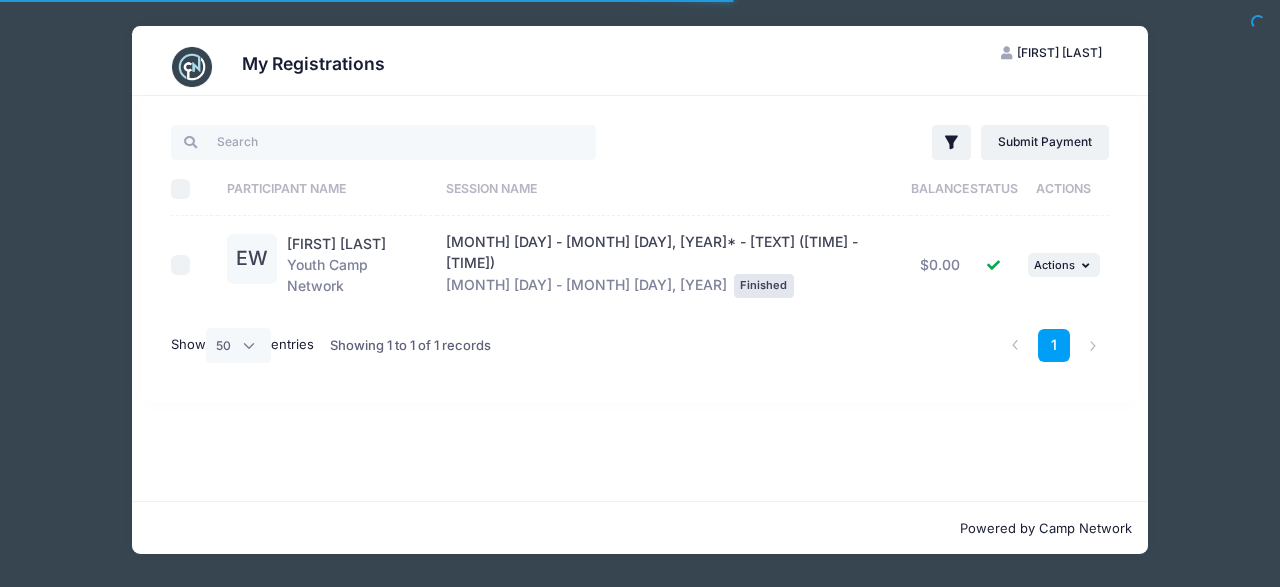 select on "50" 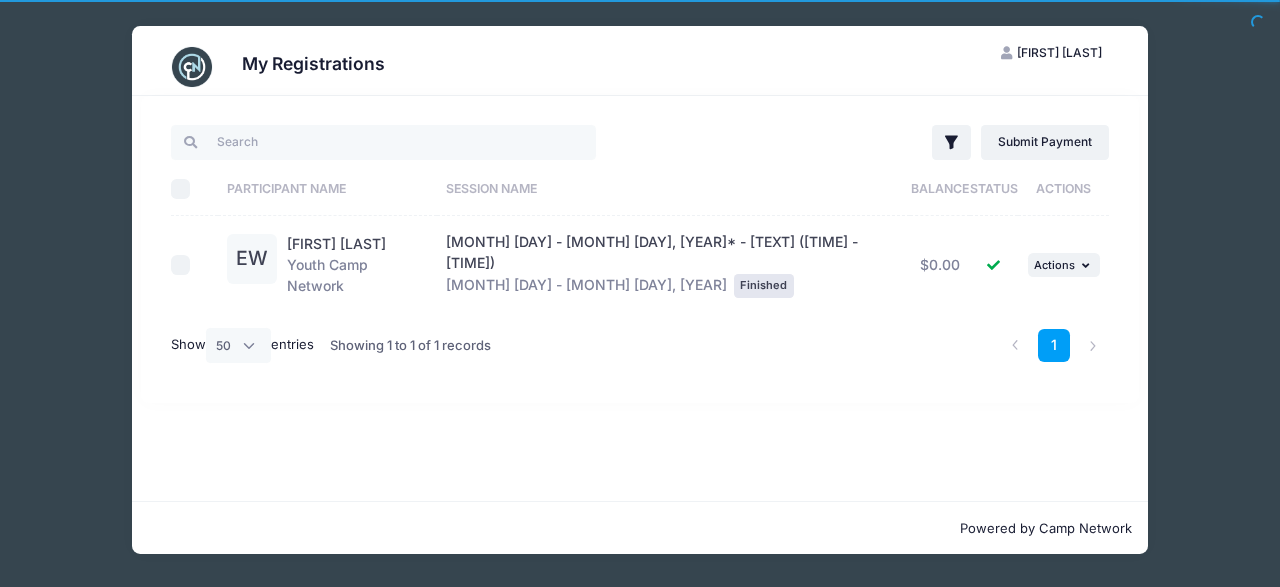 click on "Filter
Filter Options
Show:
Current Registrations
Past Registratations
Pending Registrations
Actions      Submit Payment
Upload Required Documents
Pending Documents
eSignatures Submit Payment" at bounding box center [879, 142] 